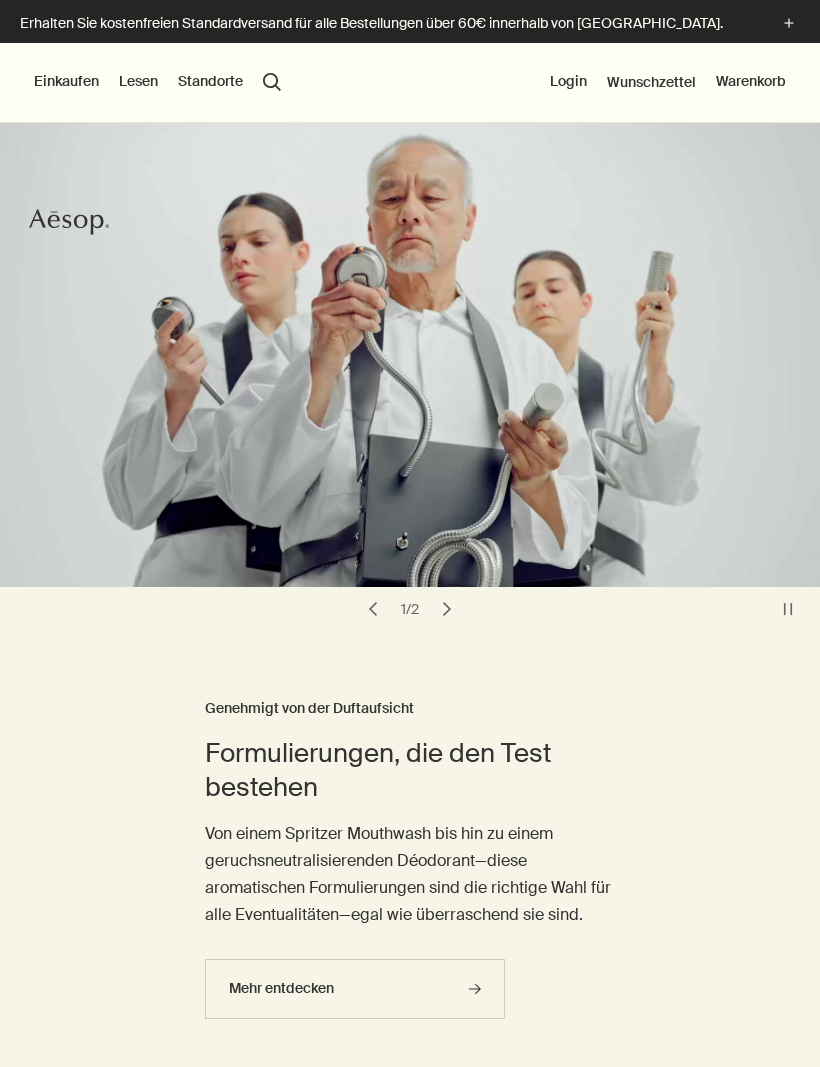 scroll, scrollTop: 0, scrollLeft: 0, axis: both 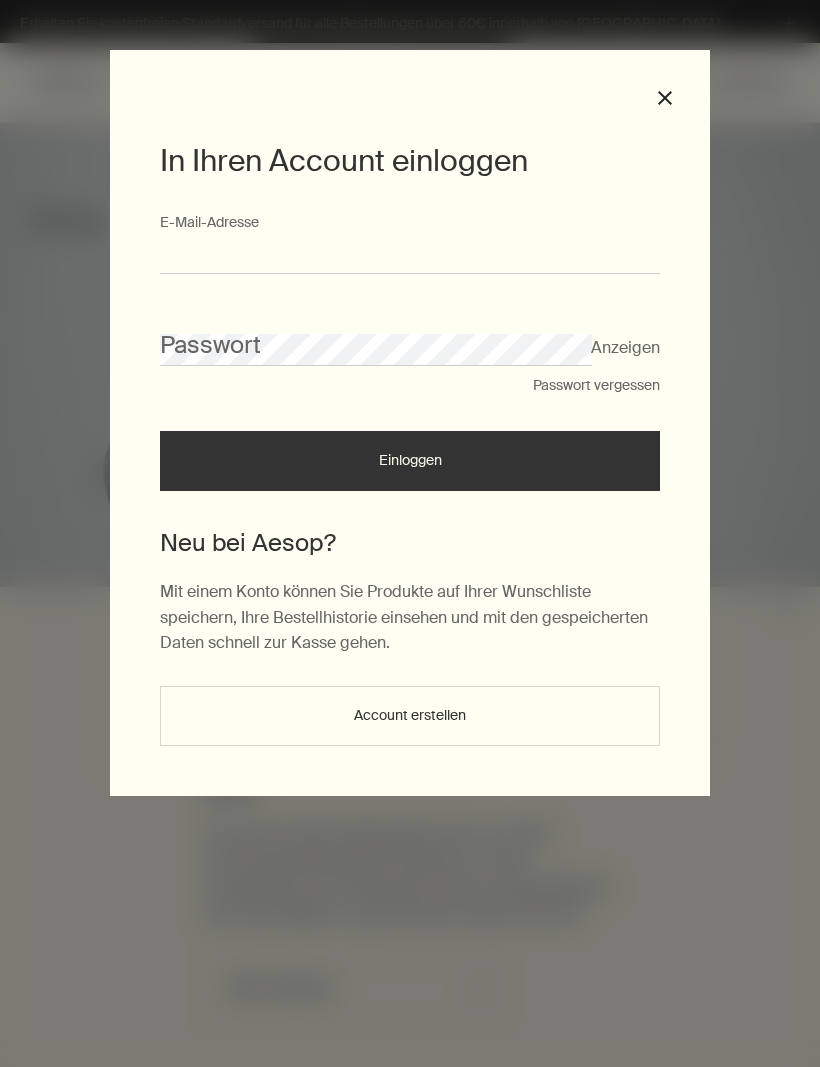 click on "E-Mail-Ad­res­se" at bounding box center (410, 255) 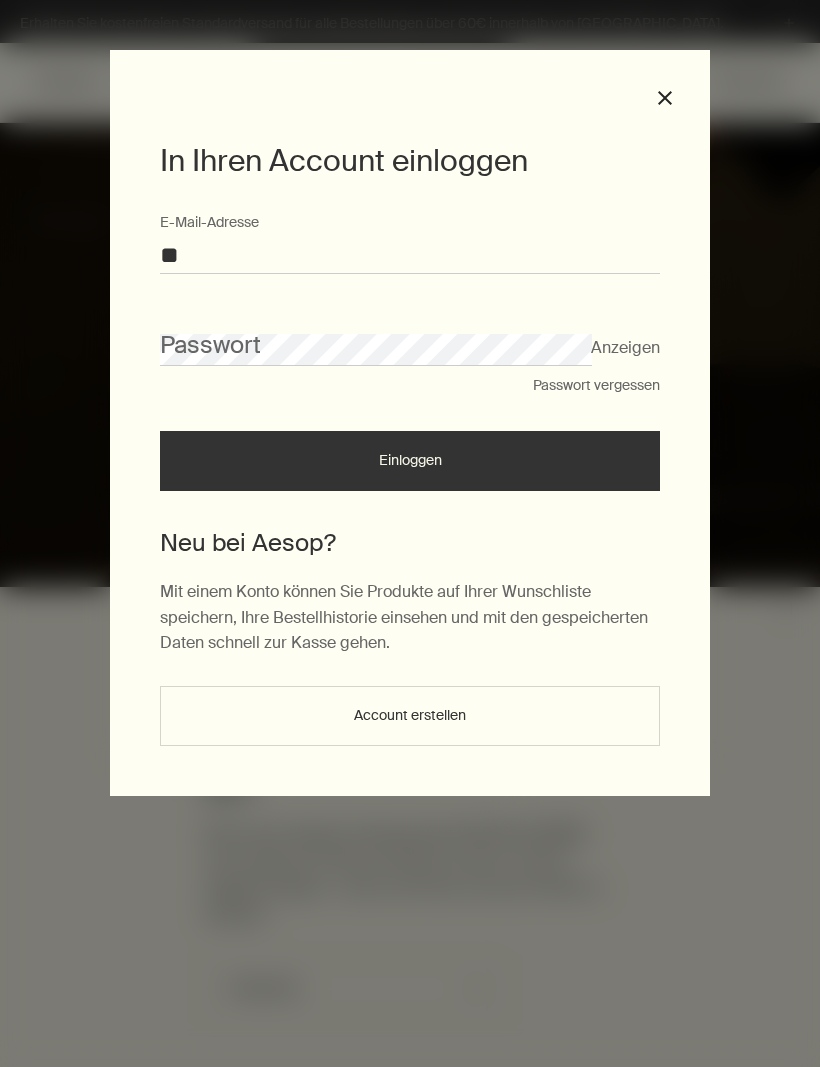 type on "*" 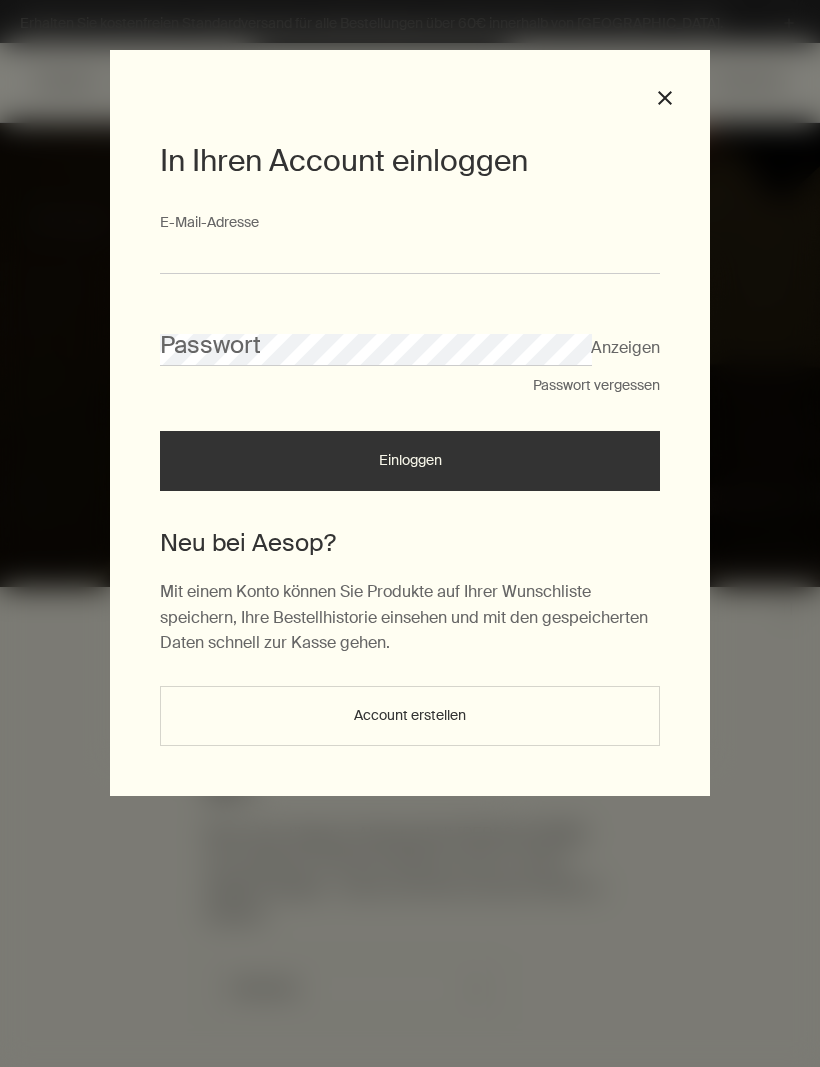 type on "*" 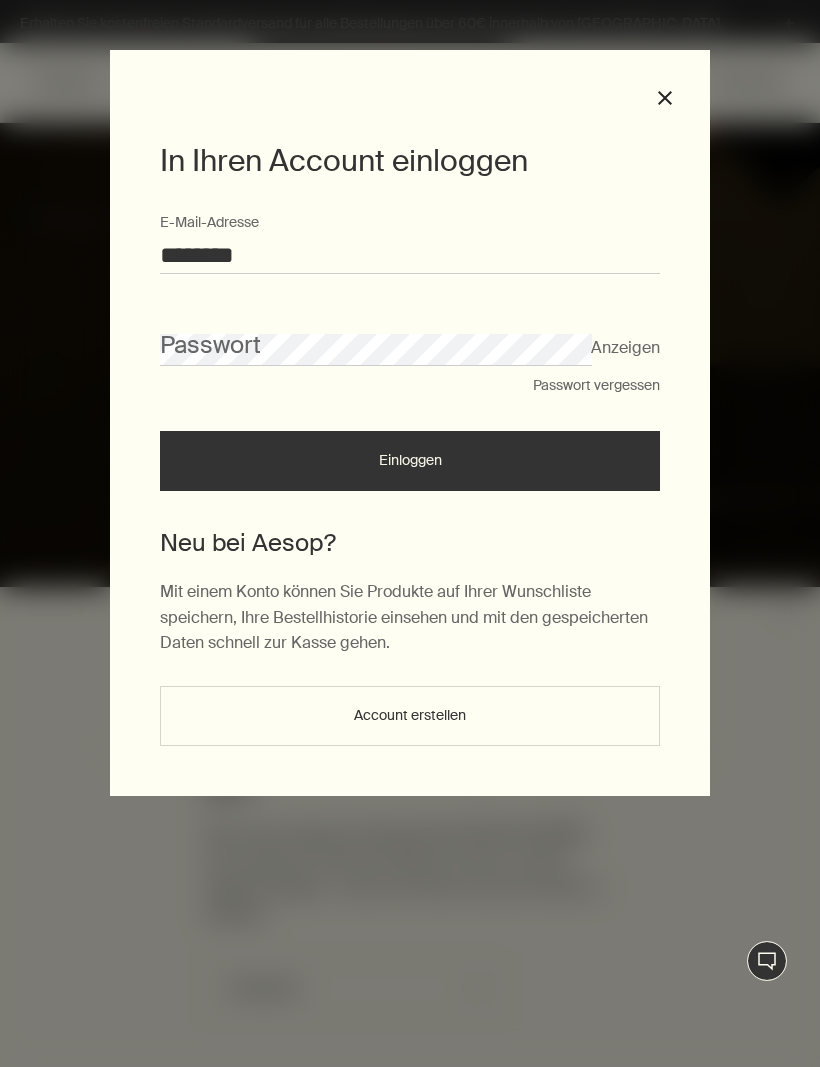 click on "Live-Support Chat" at bounding box center (767, 961) 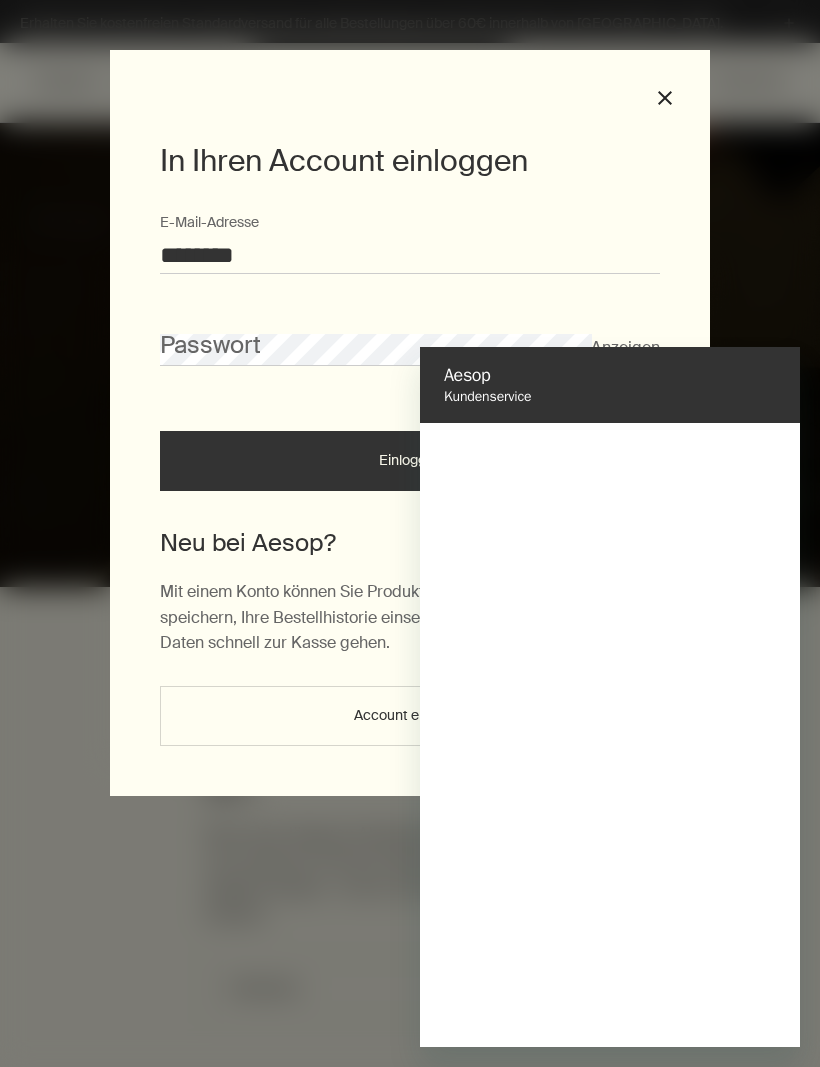 scroll, scrollTop: 0, scrollLeft: 0, axis: both 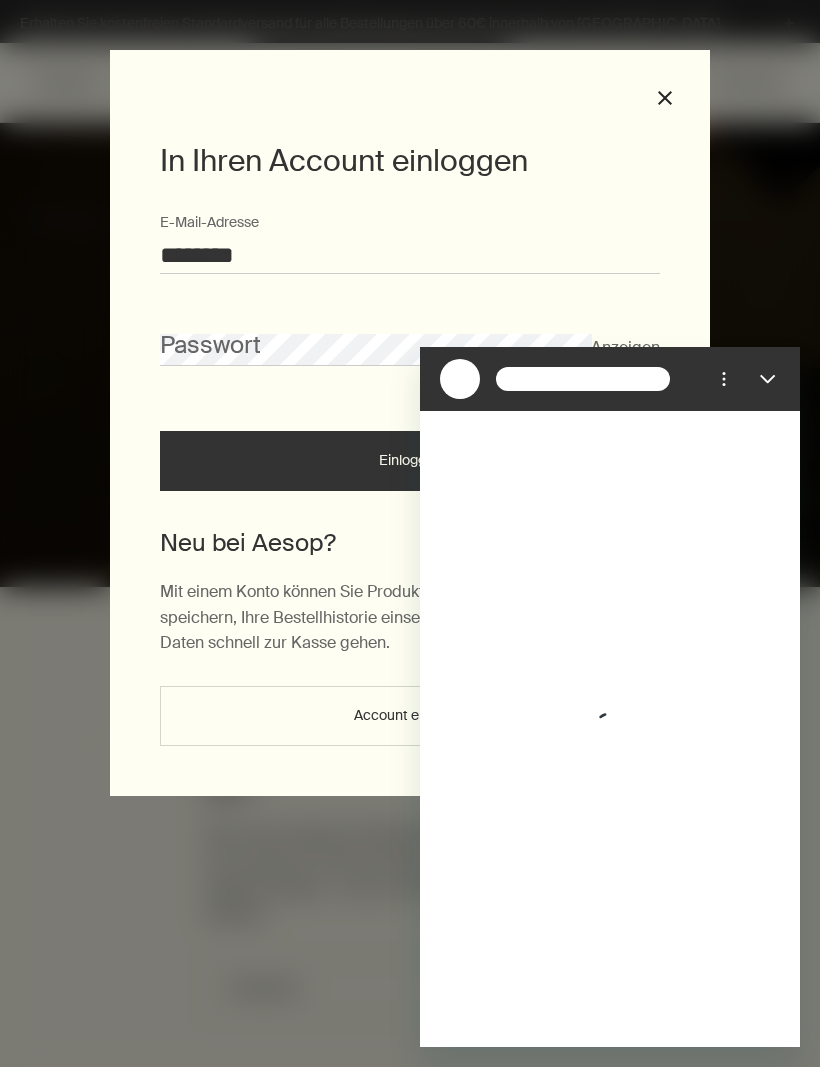 click on "In Ihren Account einloggen ******** E-Mail-Ad­res­se Passwort Anzeigen Passwort vergessen Einloggen Neu bei Aesop? Mit einem Konto können Sie Produkte auf Ihrer Wunschliste speichern, Ihre Bestellhistorie einsehen und mit den gespeicherten Daten schnell zur Kasse gehen. Account erstellen close" at bounding box center (410, 533) 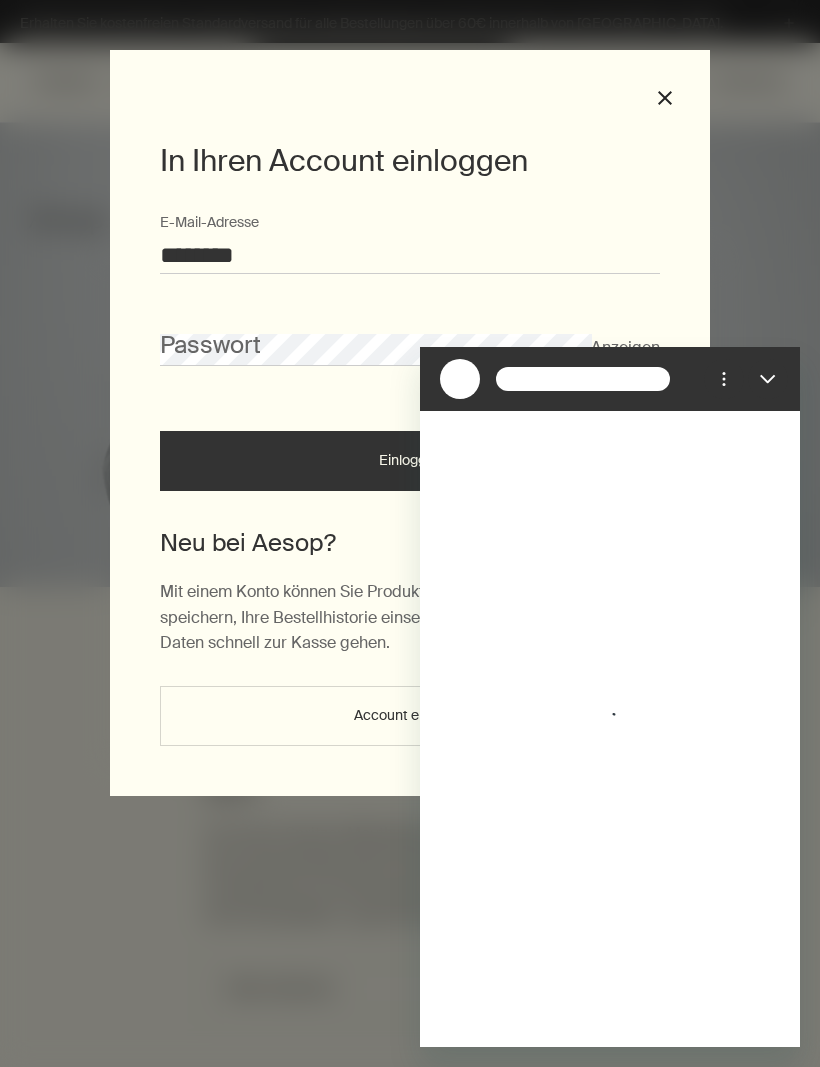 click on "In Ihren Account einloggen ******** E-Mail-Ad­res­se Passwort Anzeigen Passwort vergessen Einloggen Neu bei Aesop? Mit einem Konto können Sie Produkte auf Ihrer Wunschliste speichern, Ihre Bestellhistorie einsehen und mit den gespeicherten Daten schnell zur Kasse gehen. Account erstellen close" at bounding box center (410, 533) 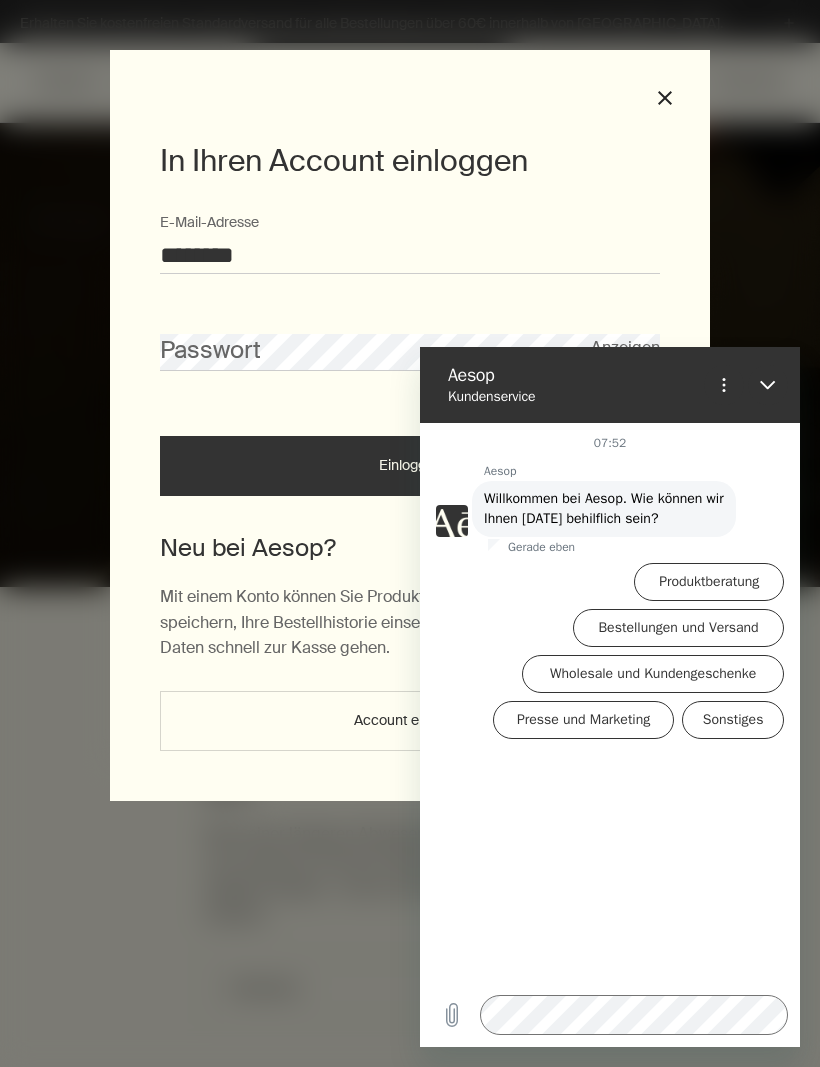 click on "********" at bounding box center [410, 255] 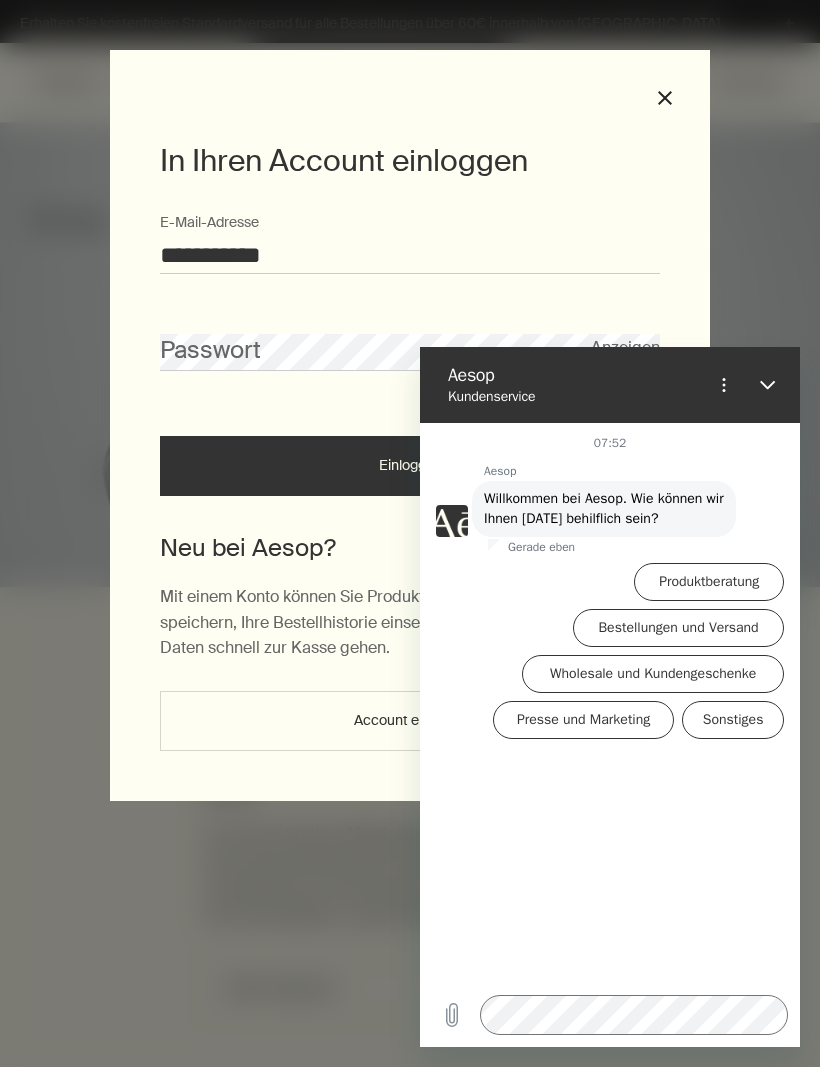 click 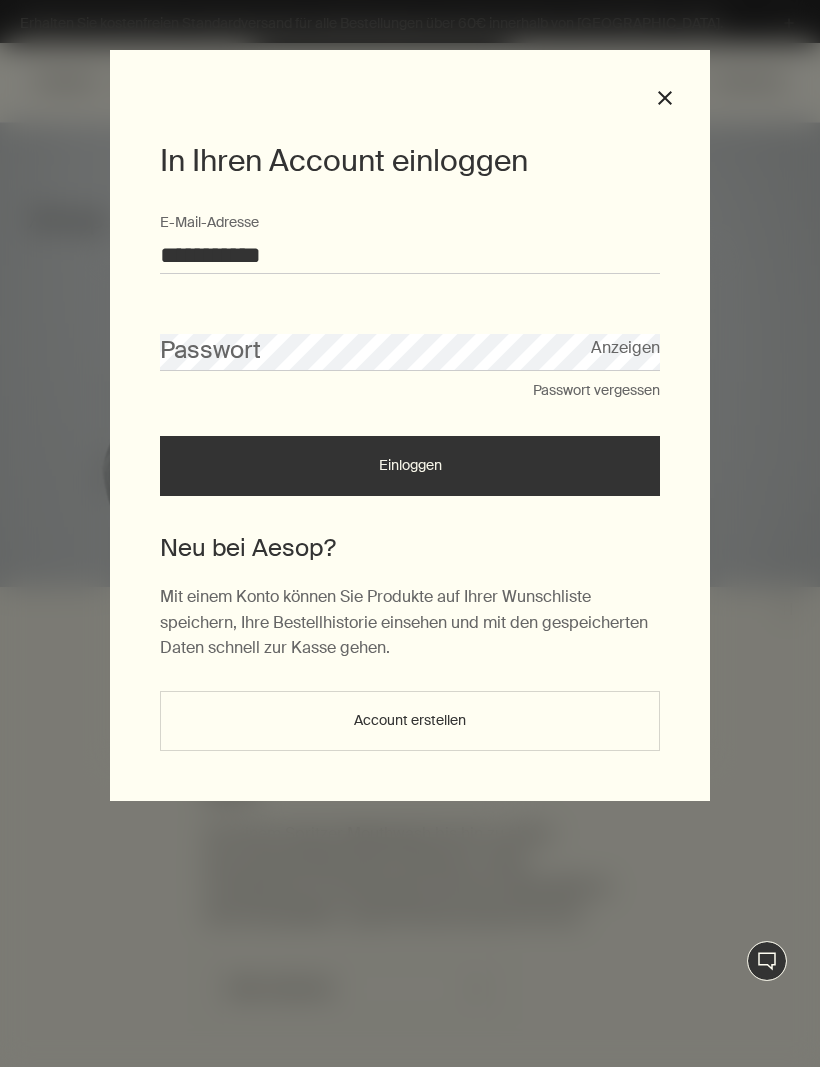 click on "**********" at bounding box center [410, 255] 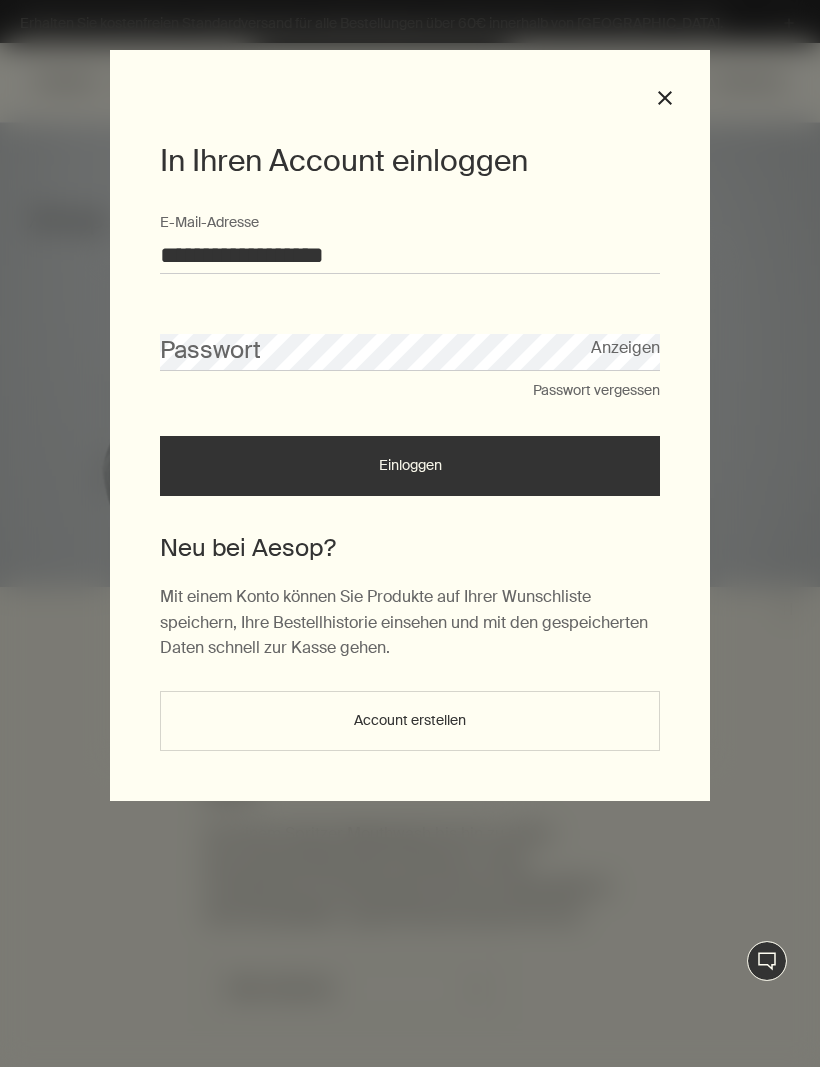 type on "**********" 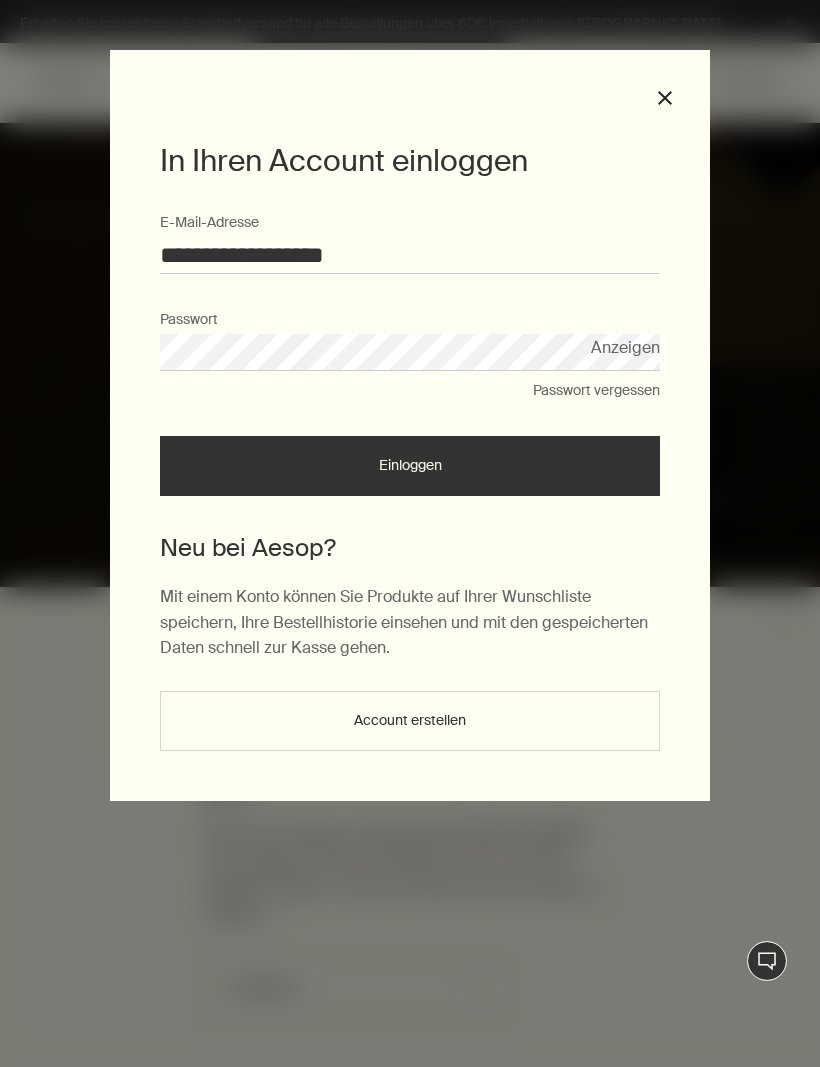 click on "Einloggen" at bounding box center [410, 466] 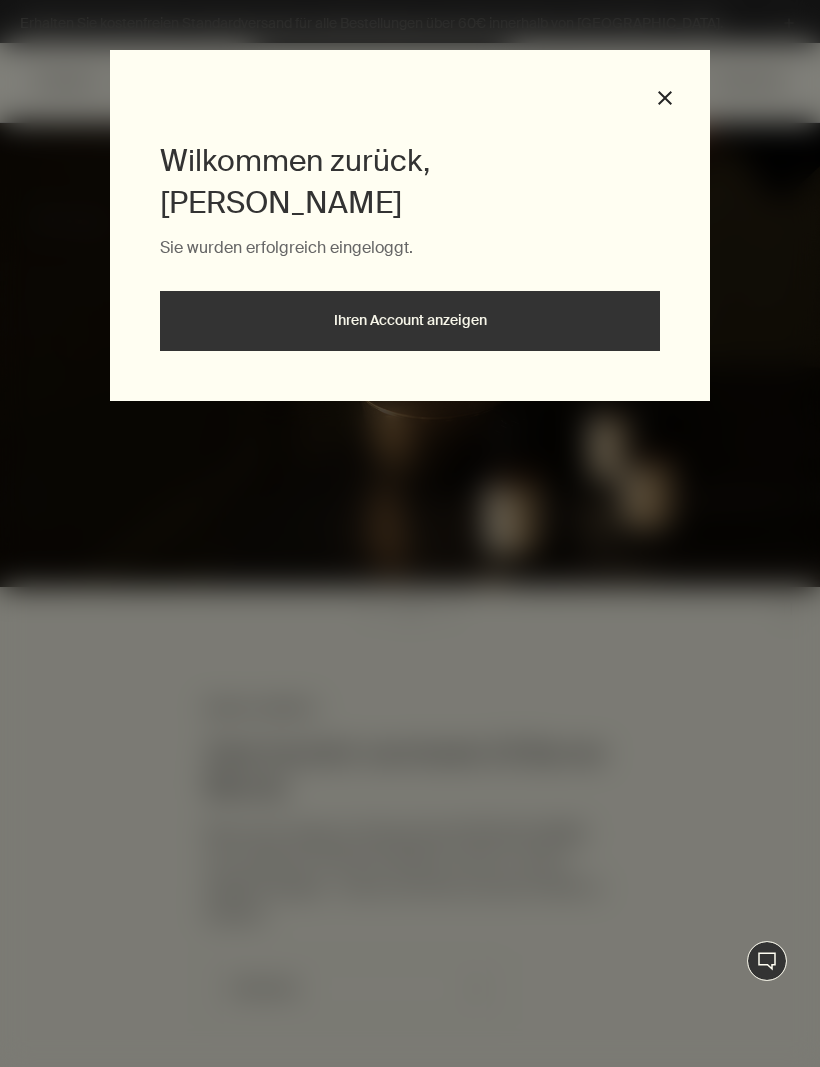 click on "Ihren Account anzeigen" at bounding box center (410, 321) 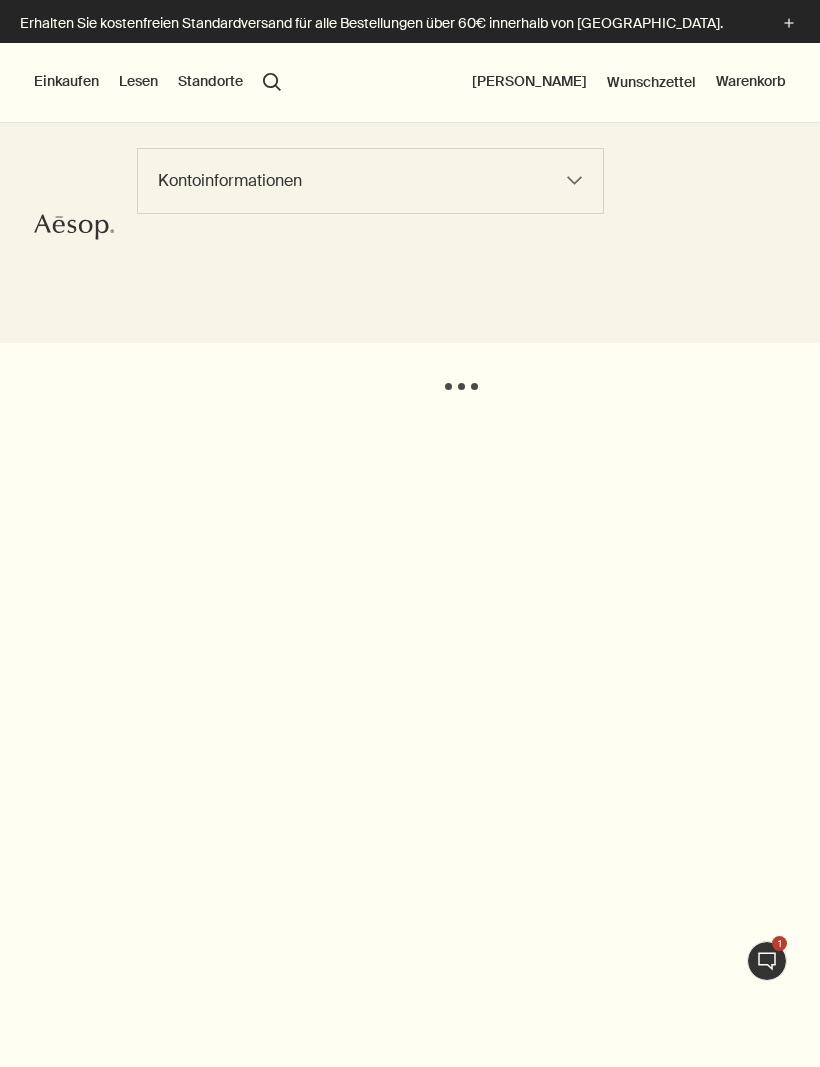 scroll, scrollTop: 0, scrollLeft: 0, axis: both 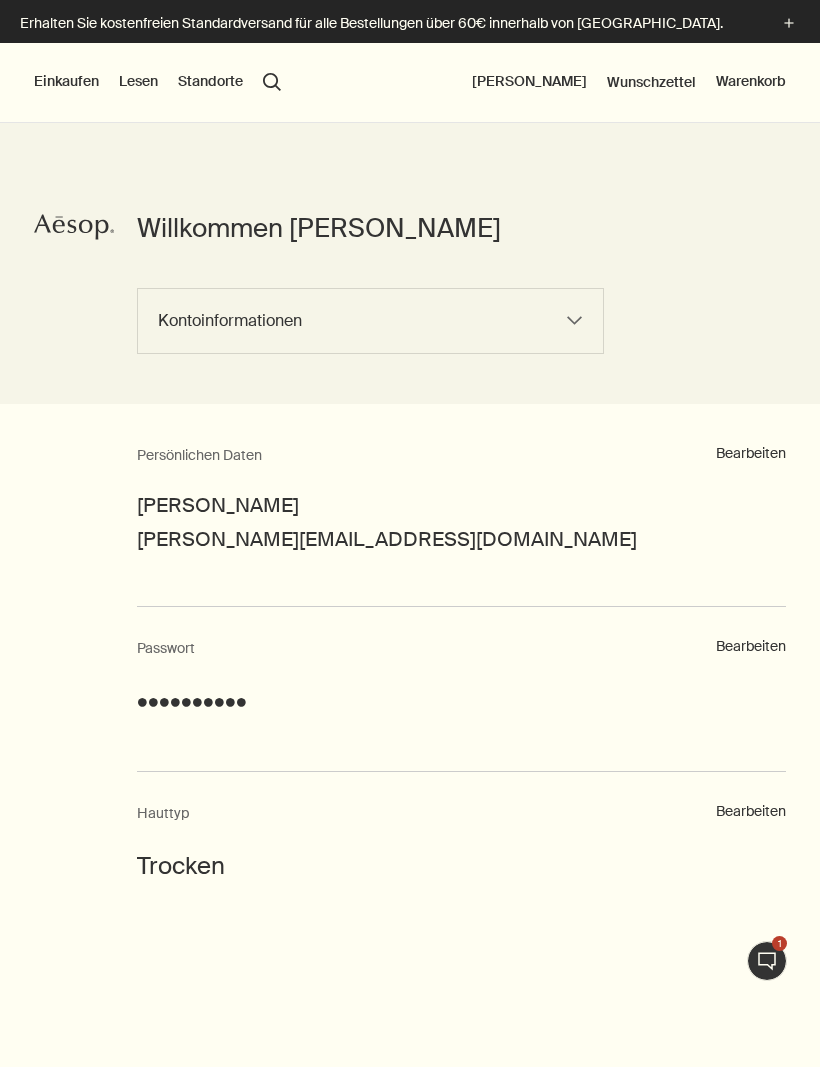 click on "Warenkorb" at bounding box center (751, 82) 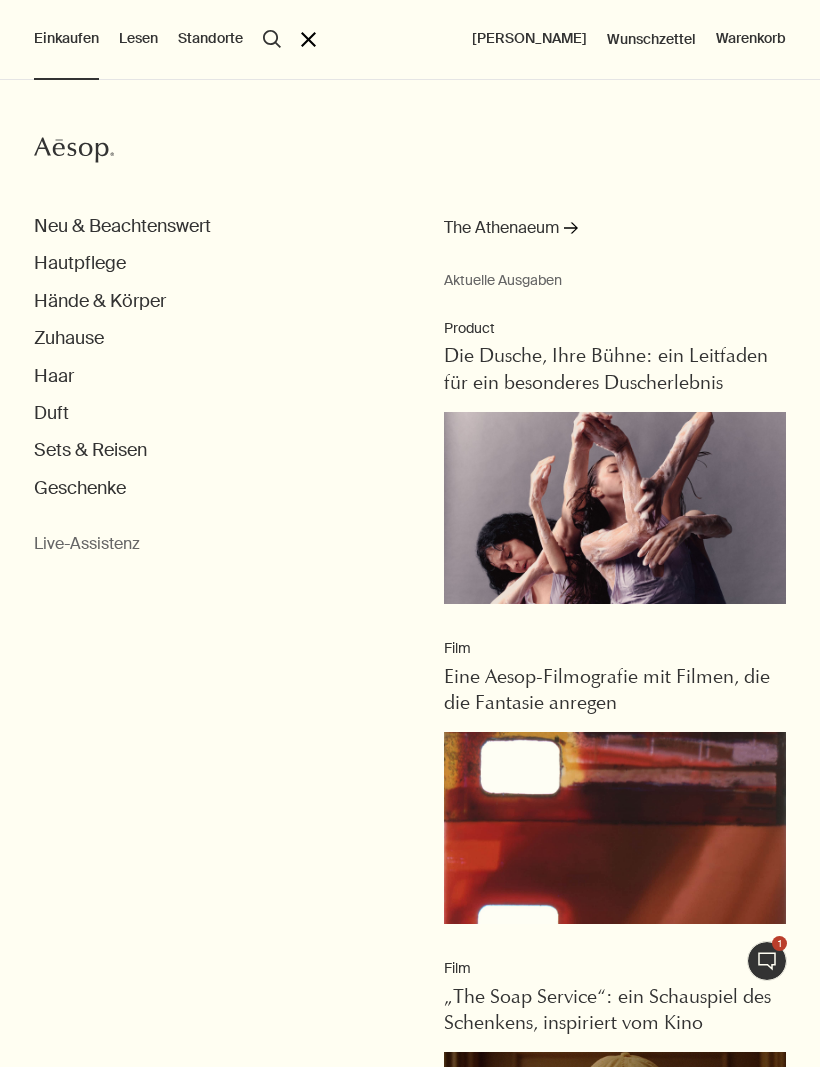 click on "search Suchen" at bounding box center (272, 39) 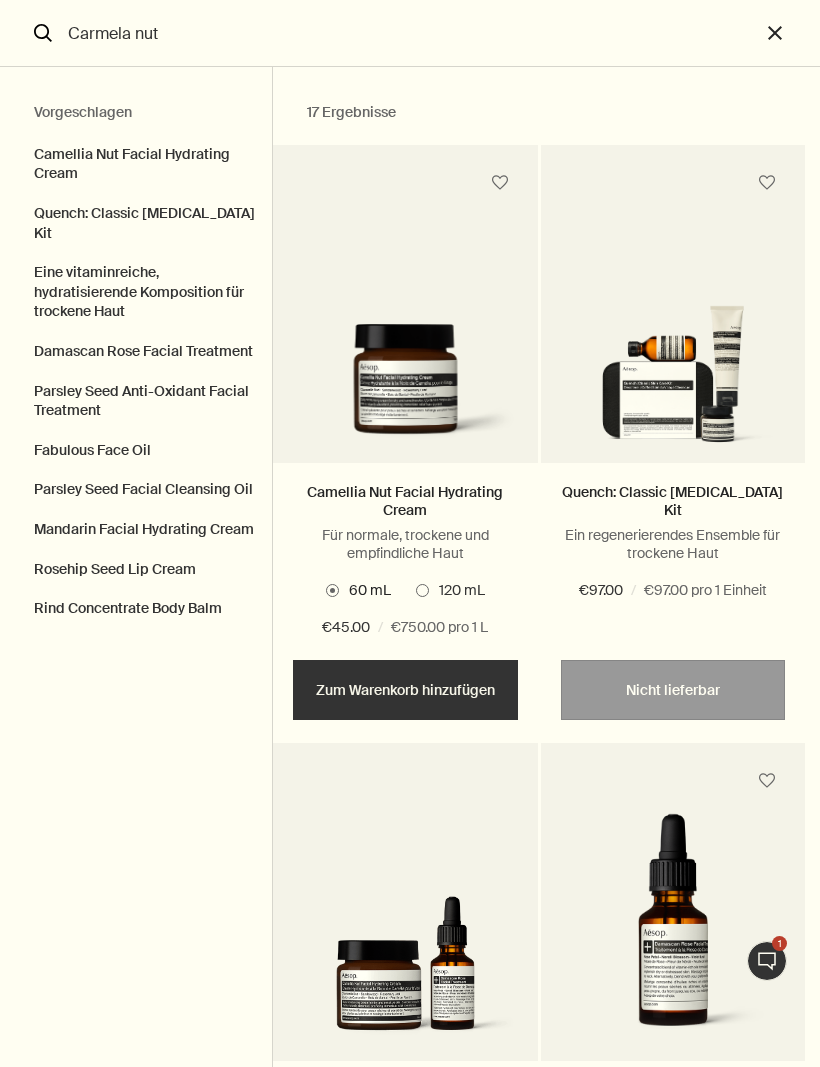 click on "Camellia Nut Facial Hydrating Cream" at bounding box center [136, 159] 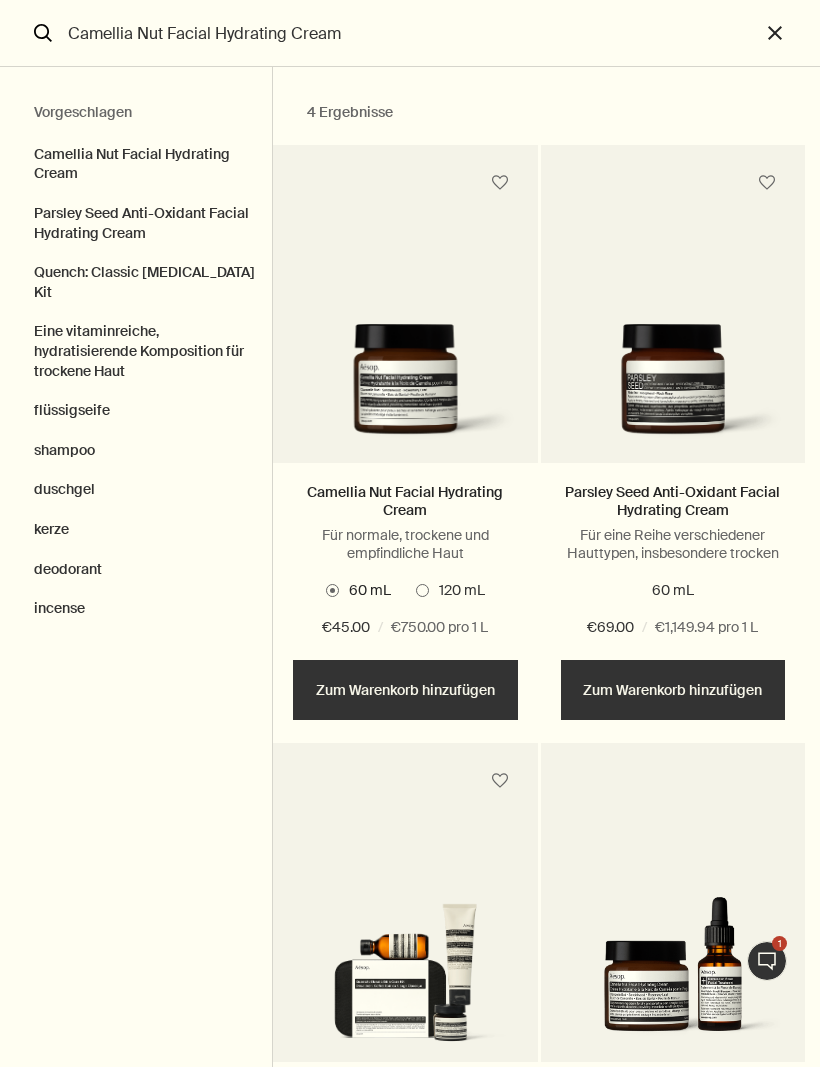 click on "120 mL" at bounding box center (450, 591) 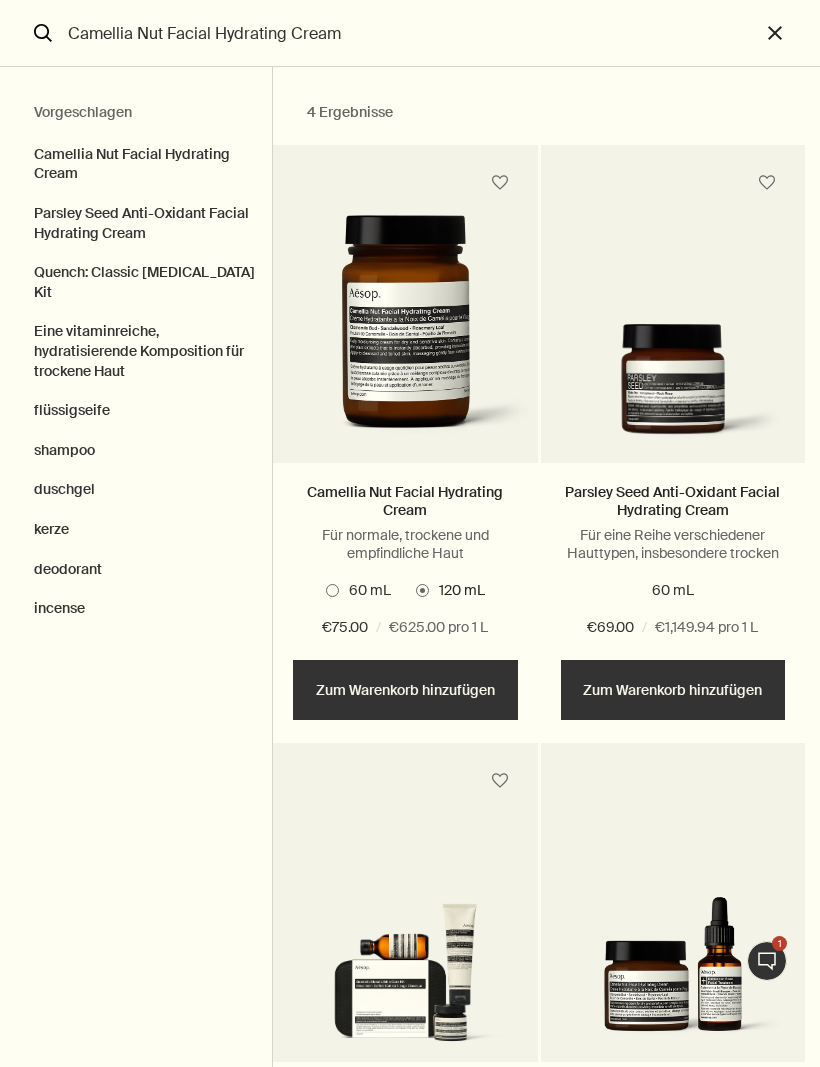 click on "Hinzufügen Zum Warenkorb hinzufügen" at bounding box center (405, 690) 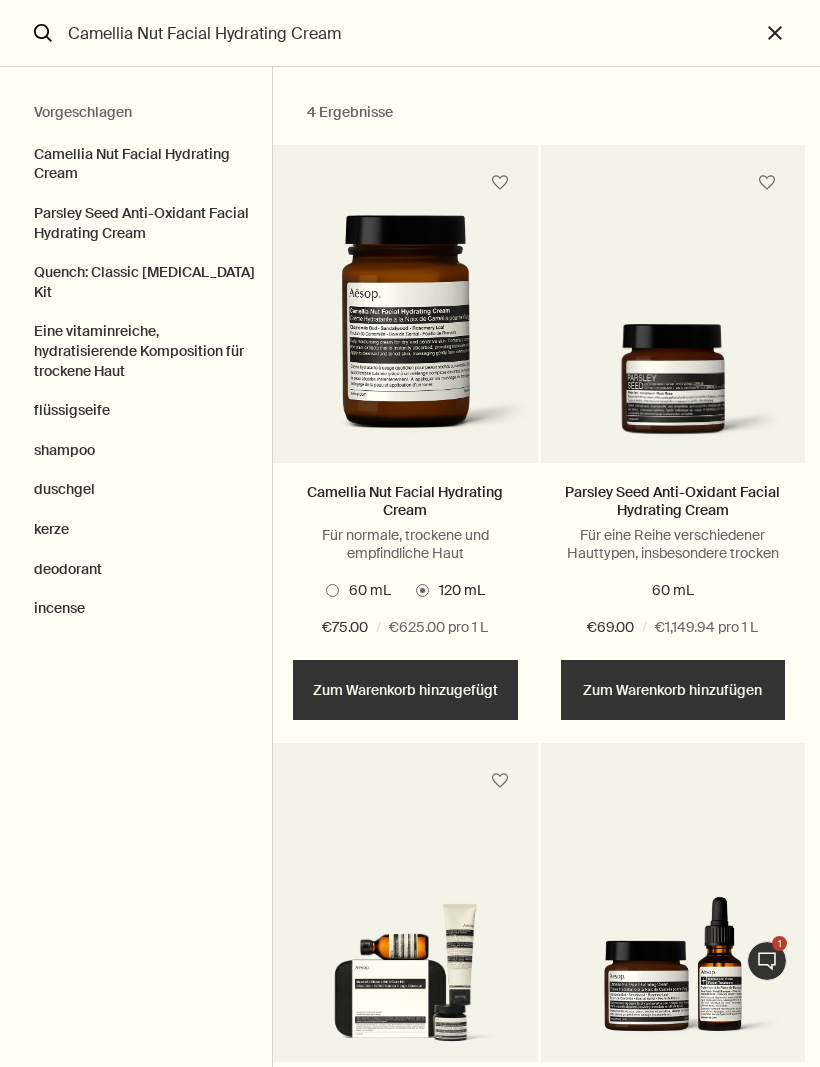 click on "Hinzugefügt Zum Warenkorb hinzugefügt Hinzufügen Zum Warenkorb hinzufügen" at bounding box center (405, 690) 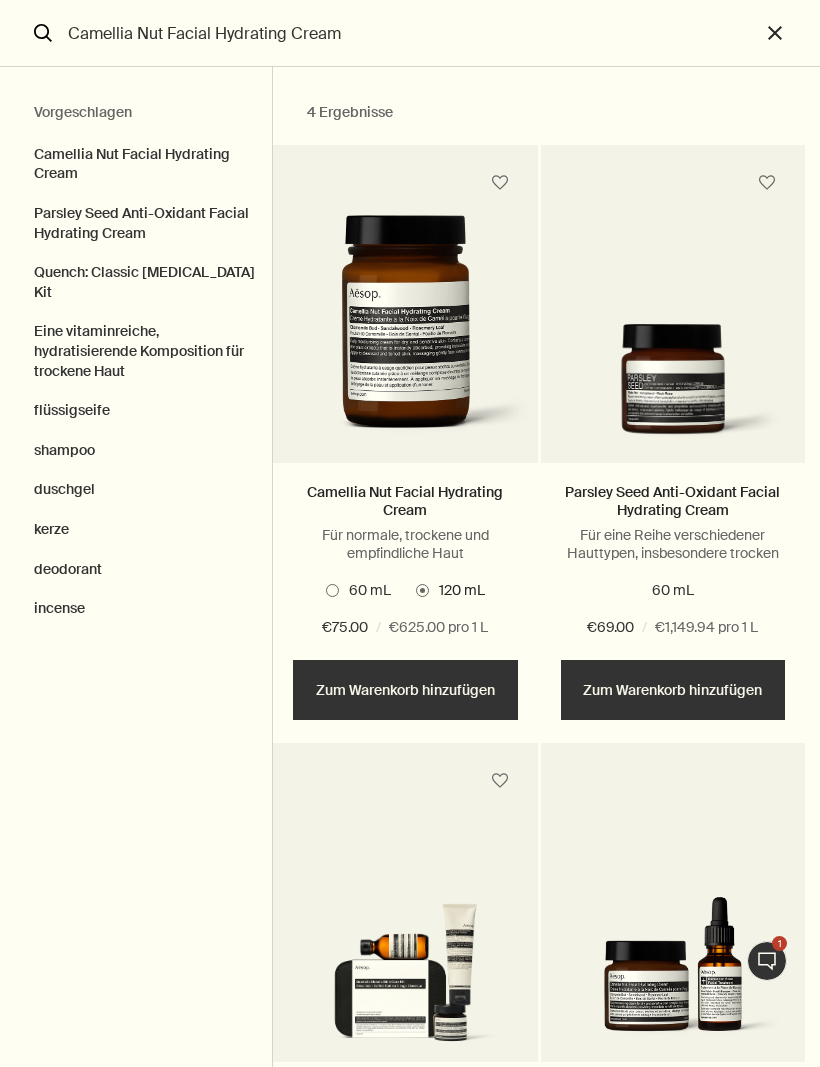 click on "Camellia Nut Facial Hydrating Cream" at bounding box center [410, 33] 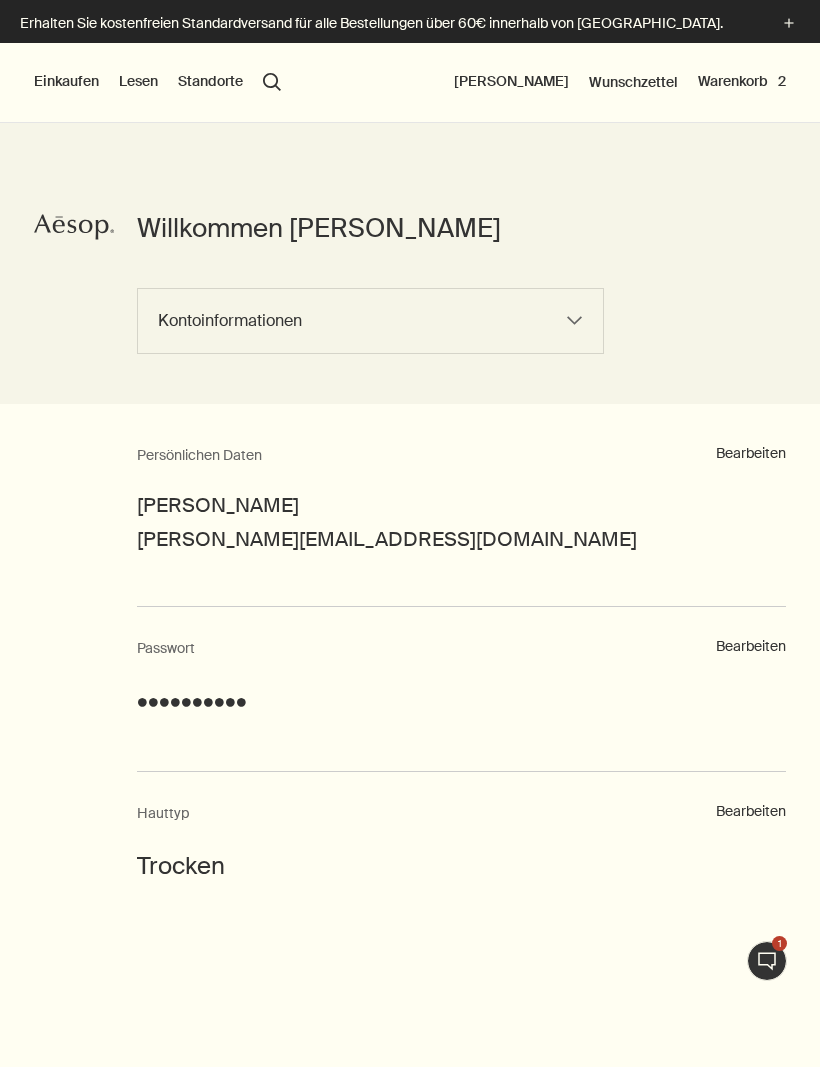 click on "search Suchen" at bounding box center [272, 82] 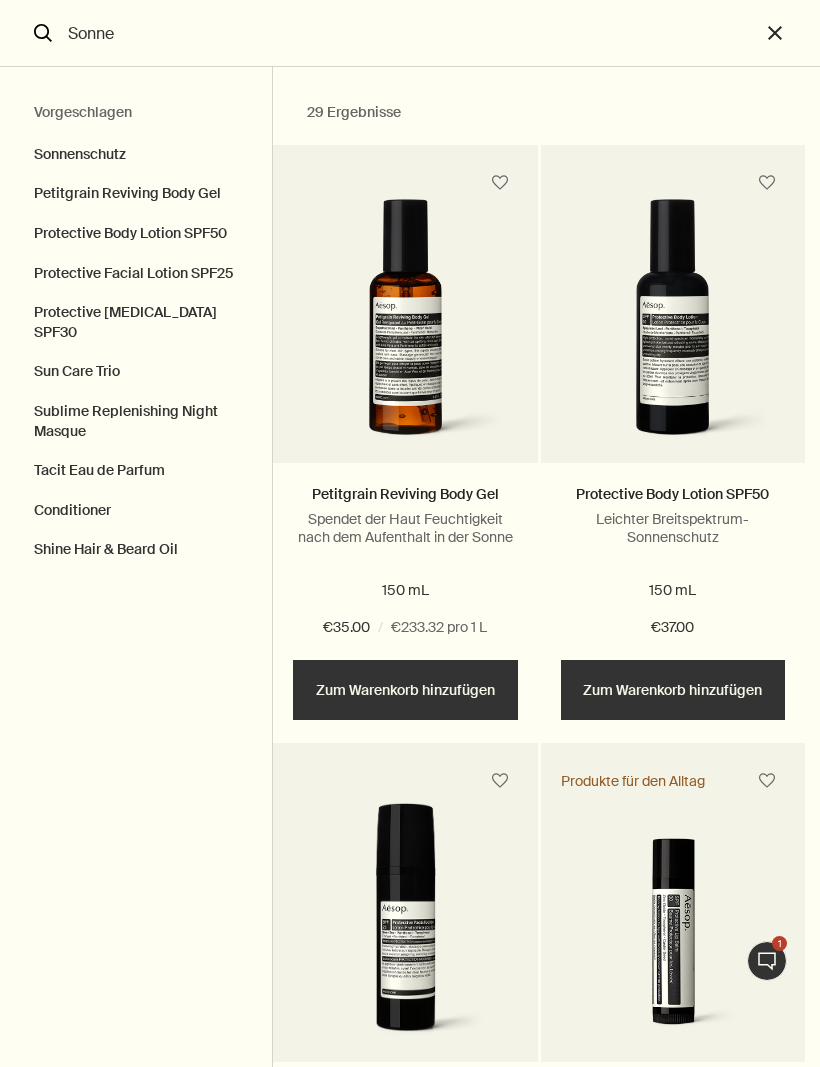 click on "Sonnenschutz" at bounding box center [136, 150] 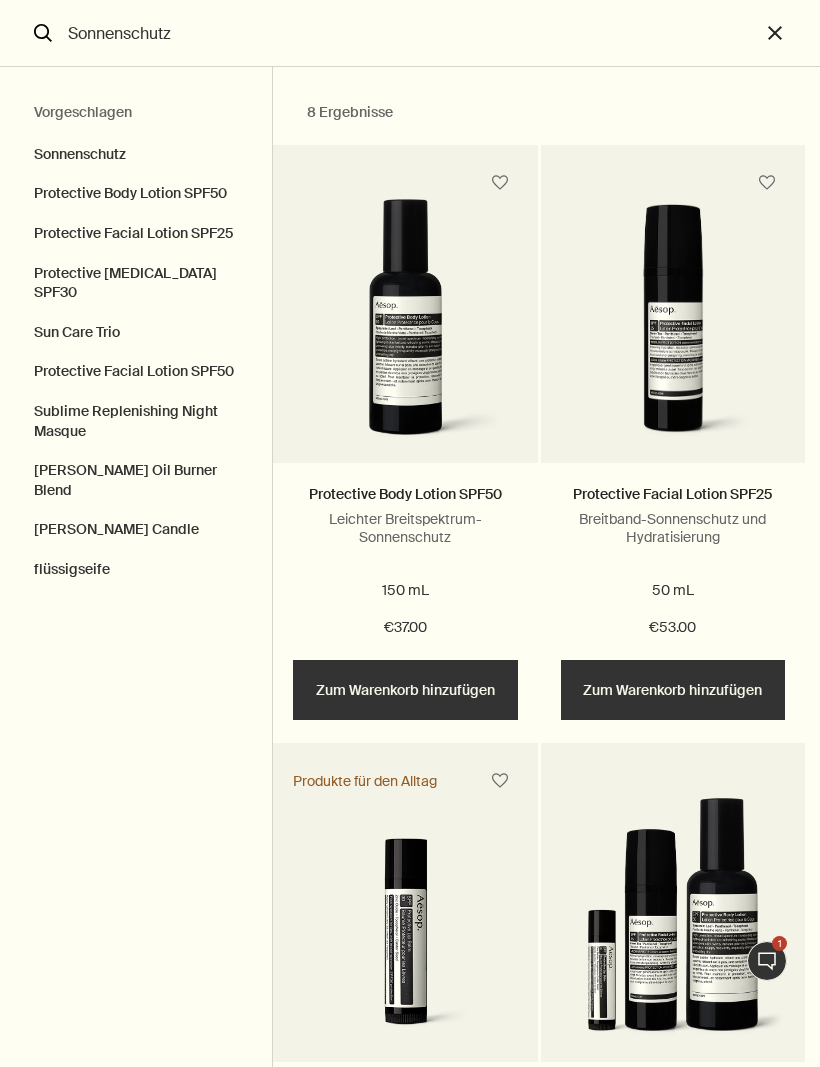 scroll, scrollTop: 0, scrollLeft: 0, axis: both 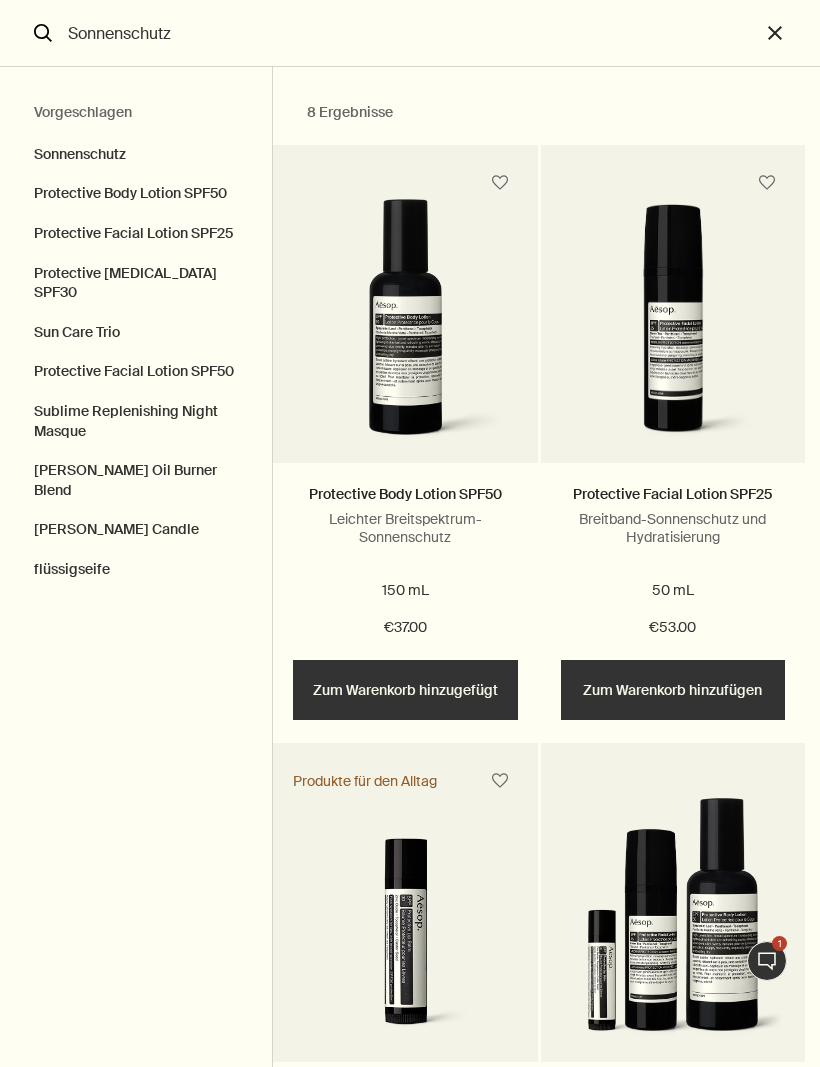 click on "Sonnenschutz" at bounding box center [410, 33] 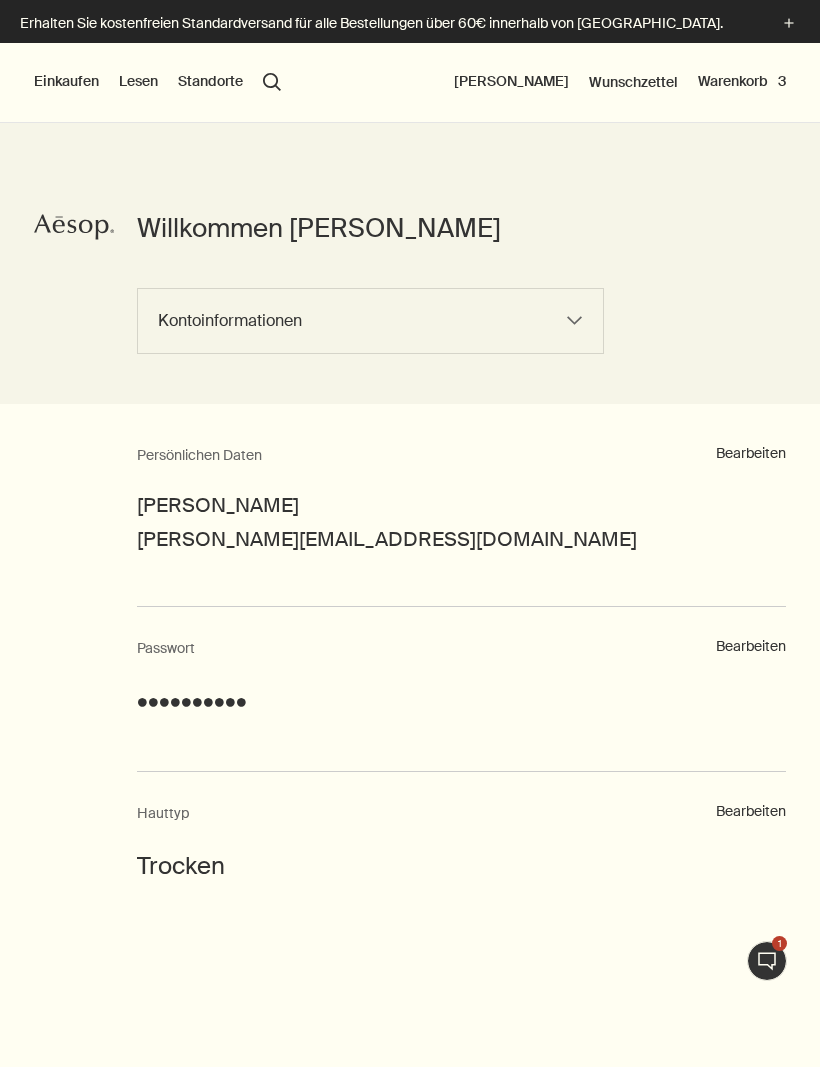 click on "Einkaufen Neu & Beachtenswert Hautpflege Hände & Körper Zuhause Haar Duft Sets & Reisen Geschenke Live-Assistenz Lesen Über Unsere Geschichte Karriere Die Aesop Foundation Hilfe   rightUpArrow Philosophie Design Produkte Standorte search Suchen Kathleen Rahn Wunschzettel Warenkorb 3" at bounding box center (410, 83) 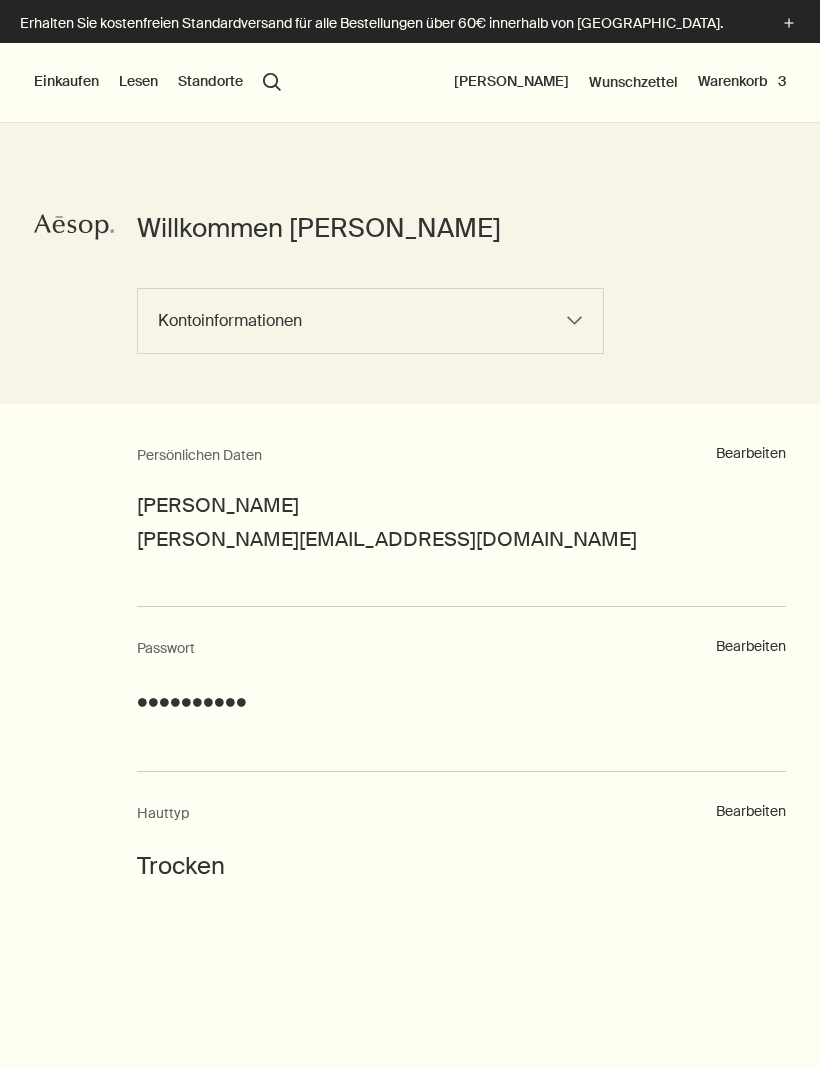 scroll, scrollTop: 0, scrollLeft: 0, axis: both 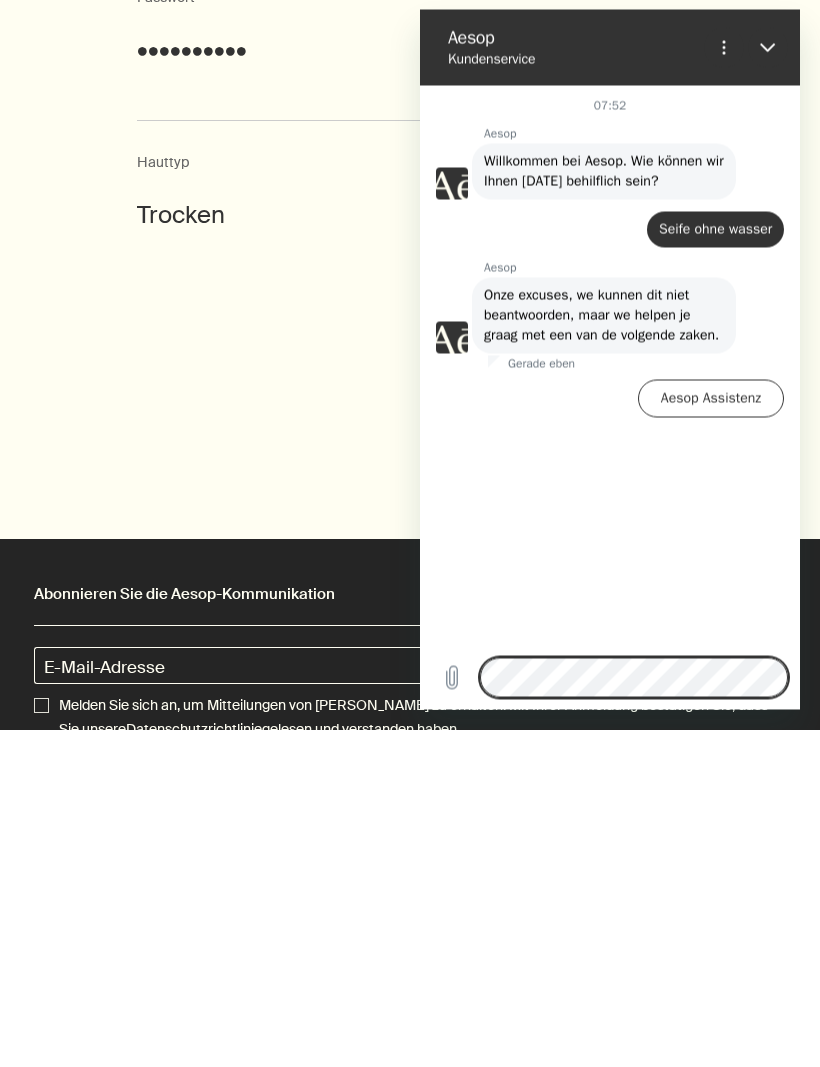 click at bounding box center [768, 47] 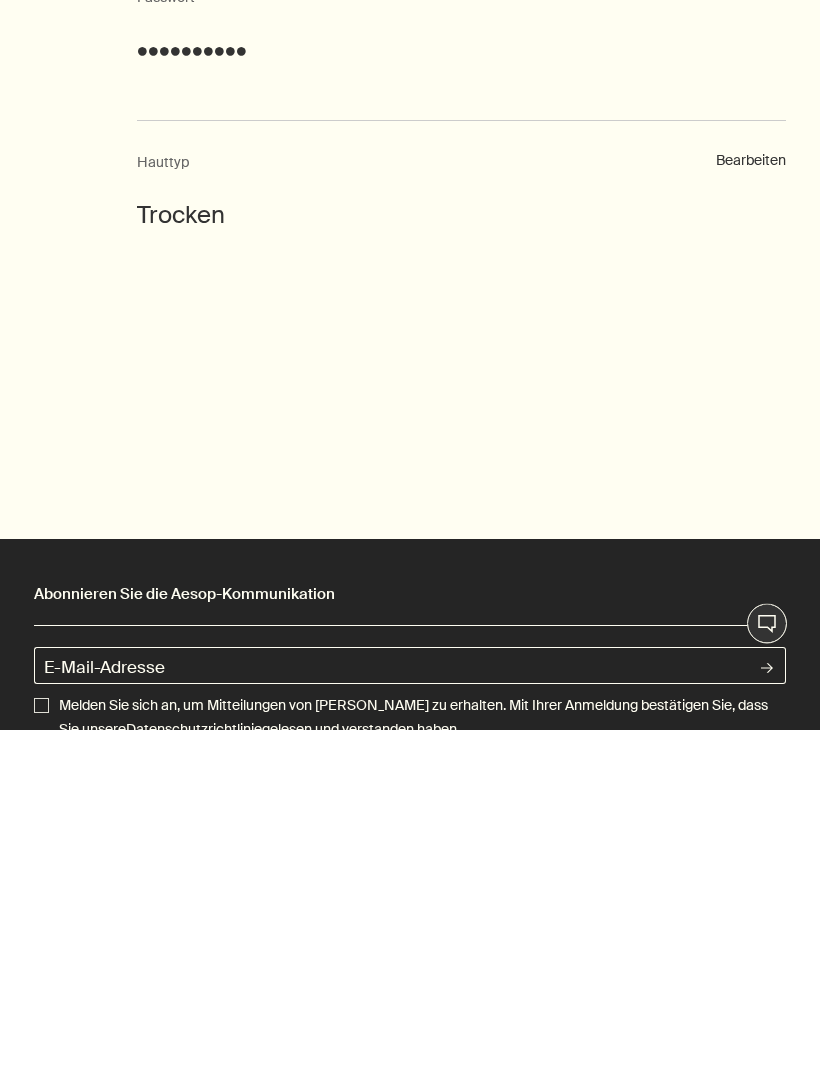scroll, scrollTop: 651, scrollLeft: 0, axis: vertical 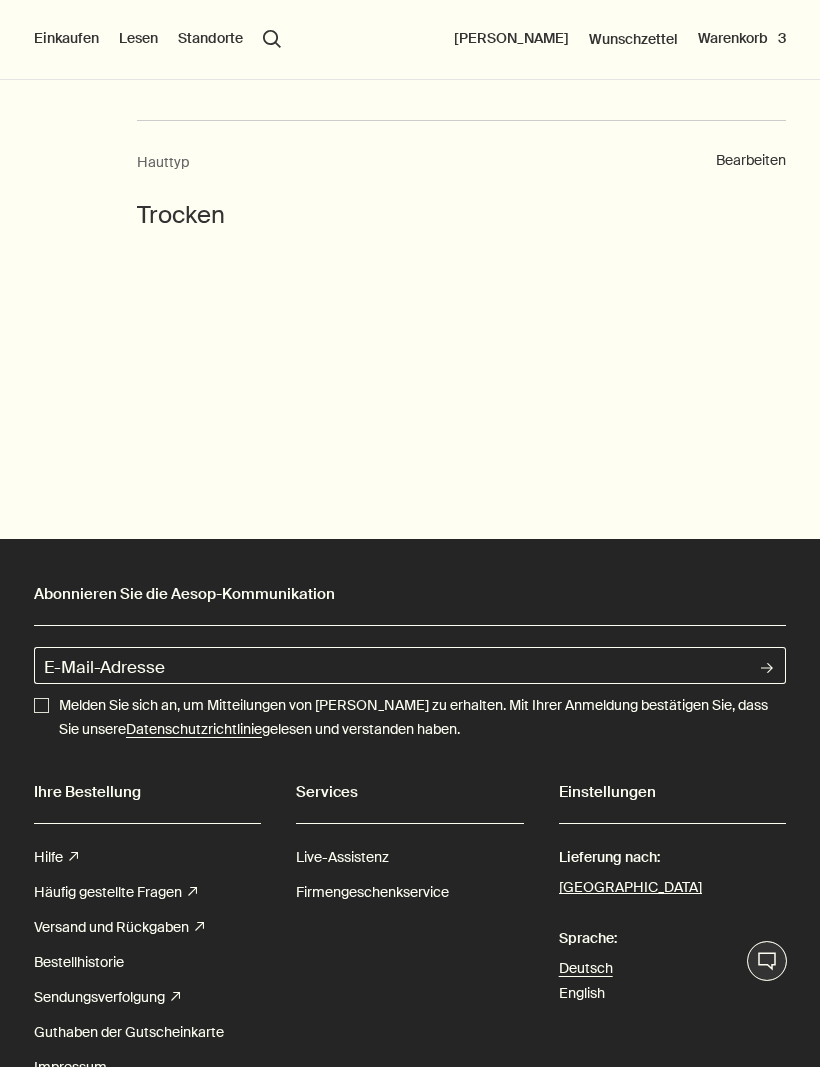 click on "search Suchen" at bounding box center [272, 39] 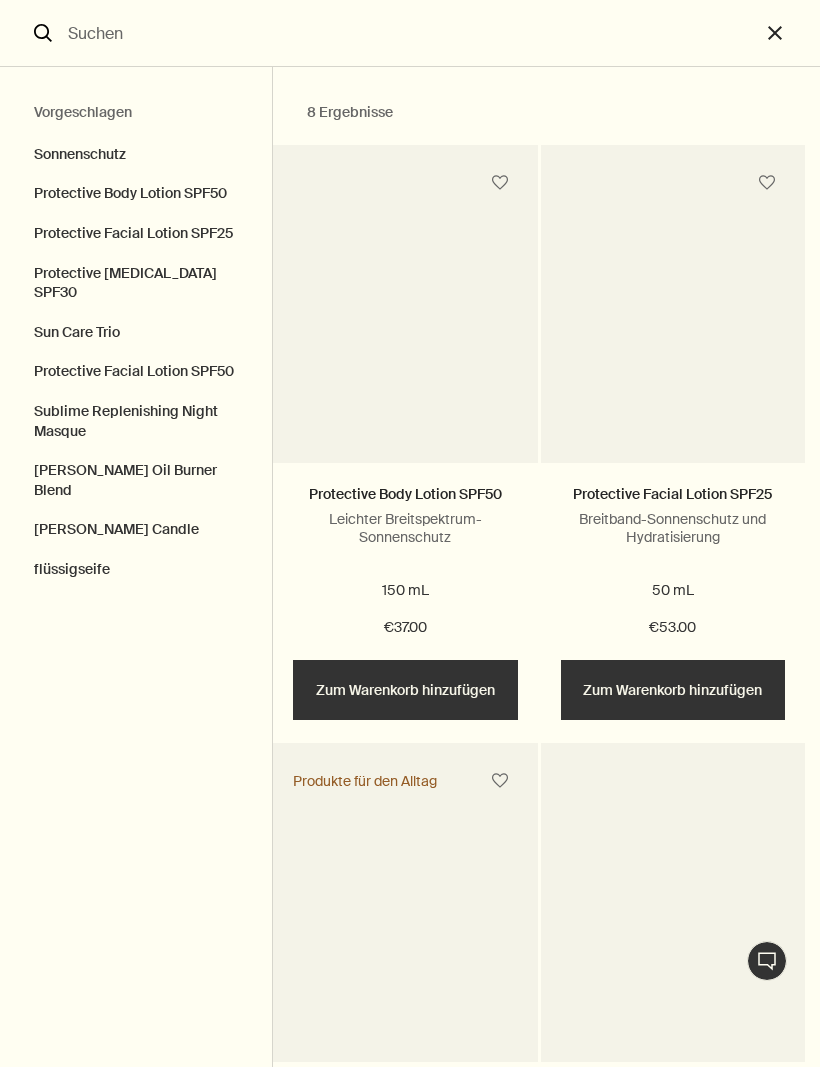 scroll, scrollTop: 650, scrollLeft: 0, axis: vertical 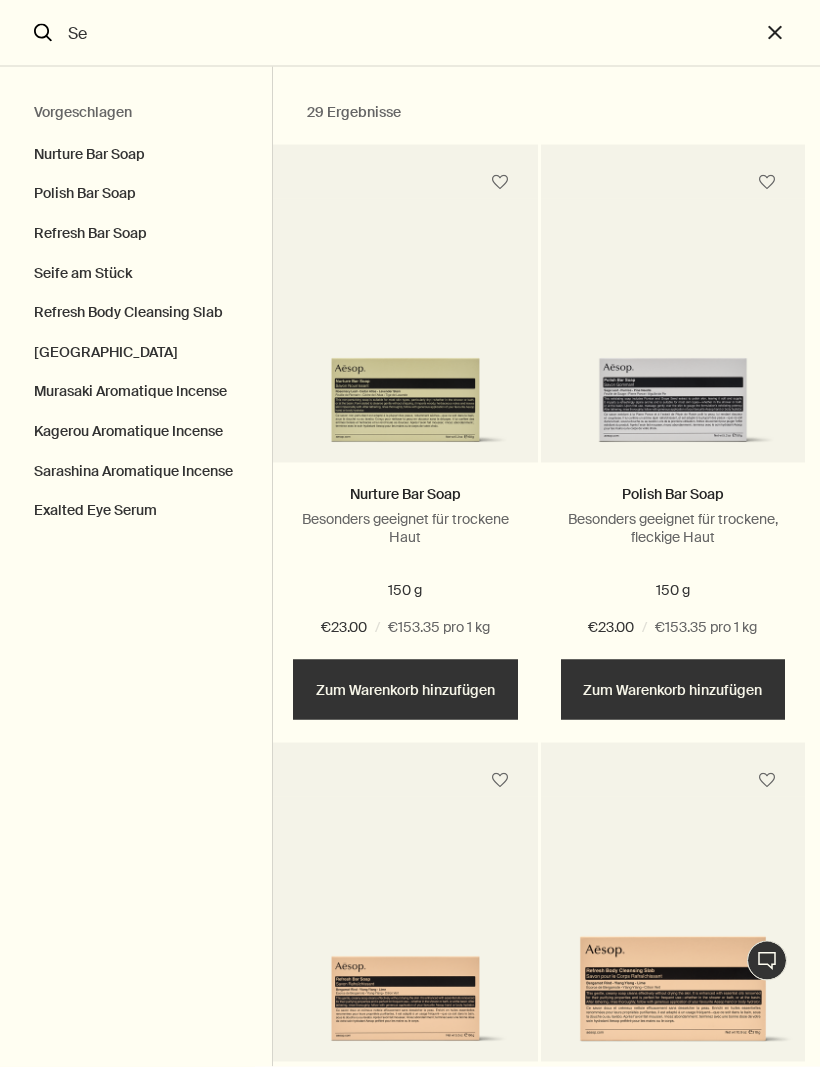 type on "S" 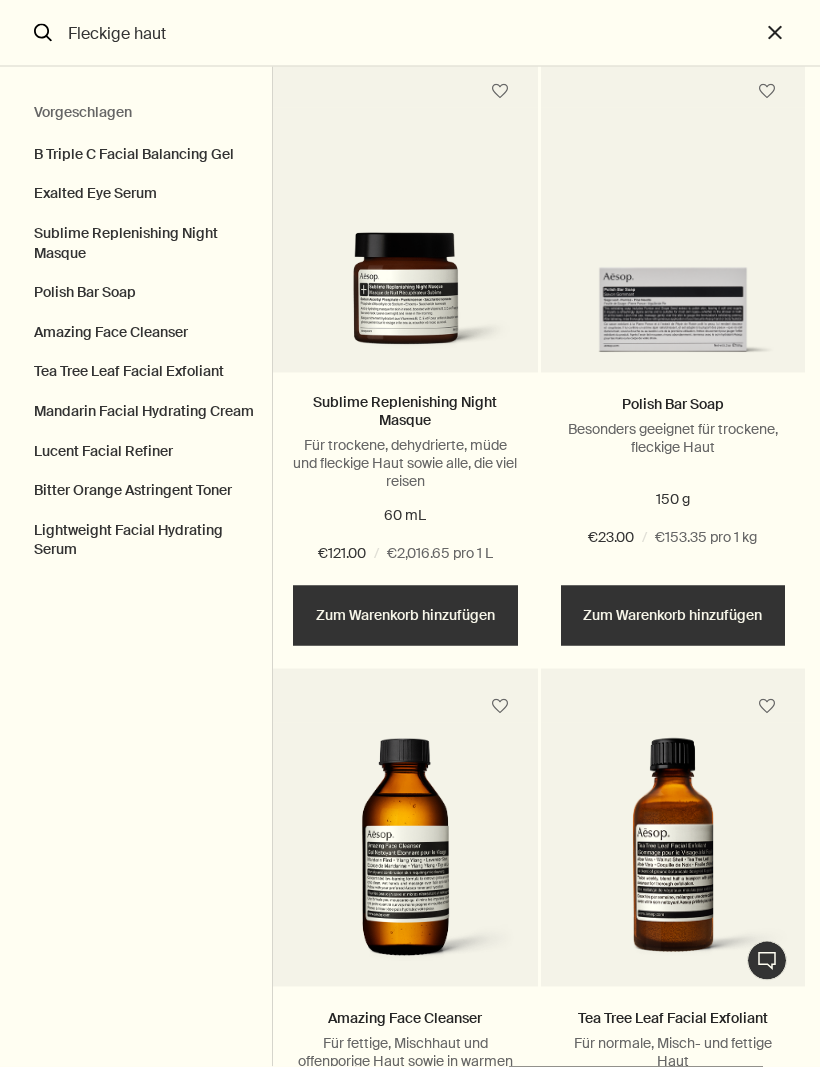 scroll, scrollTop: 714, scrollLeft: 0, axis: vertical 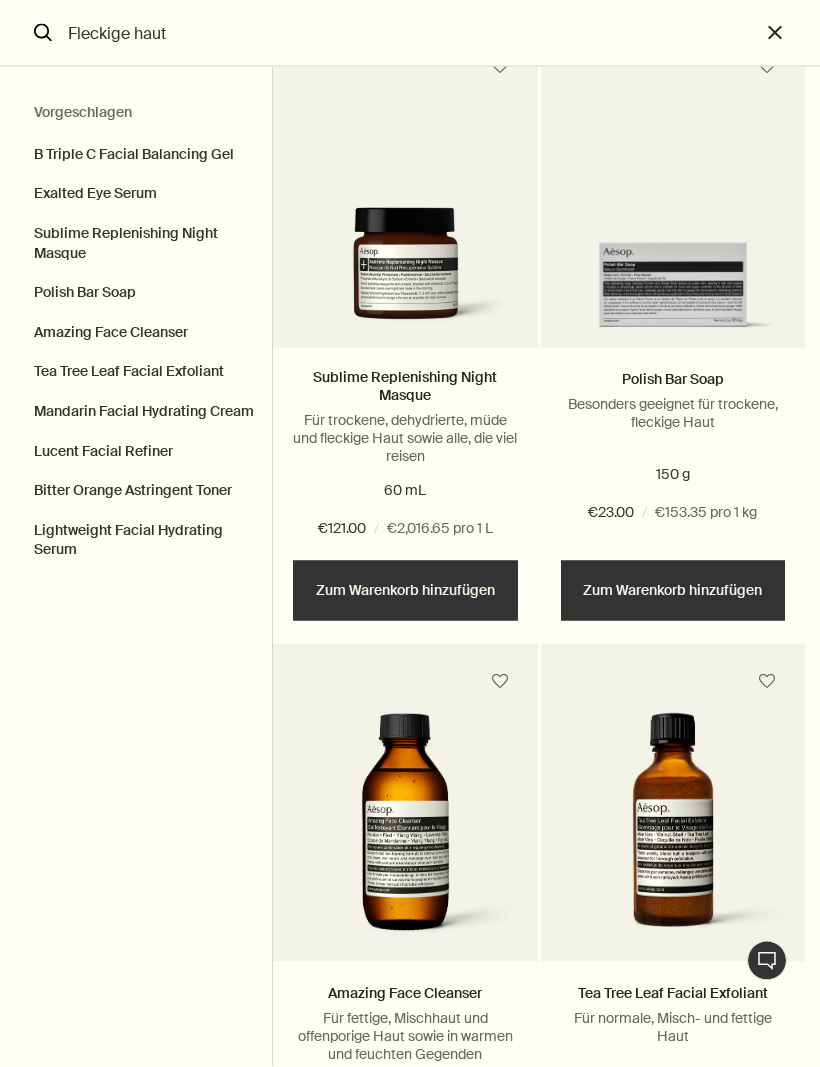 type on "Fleckige haut" 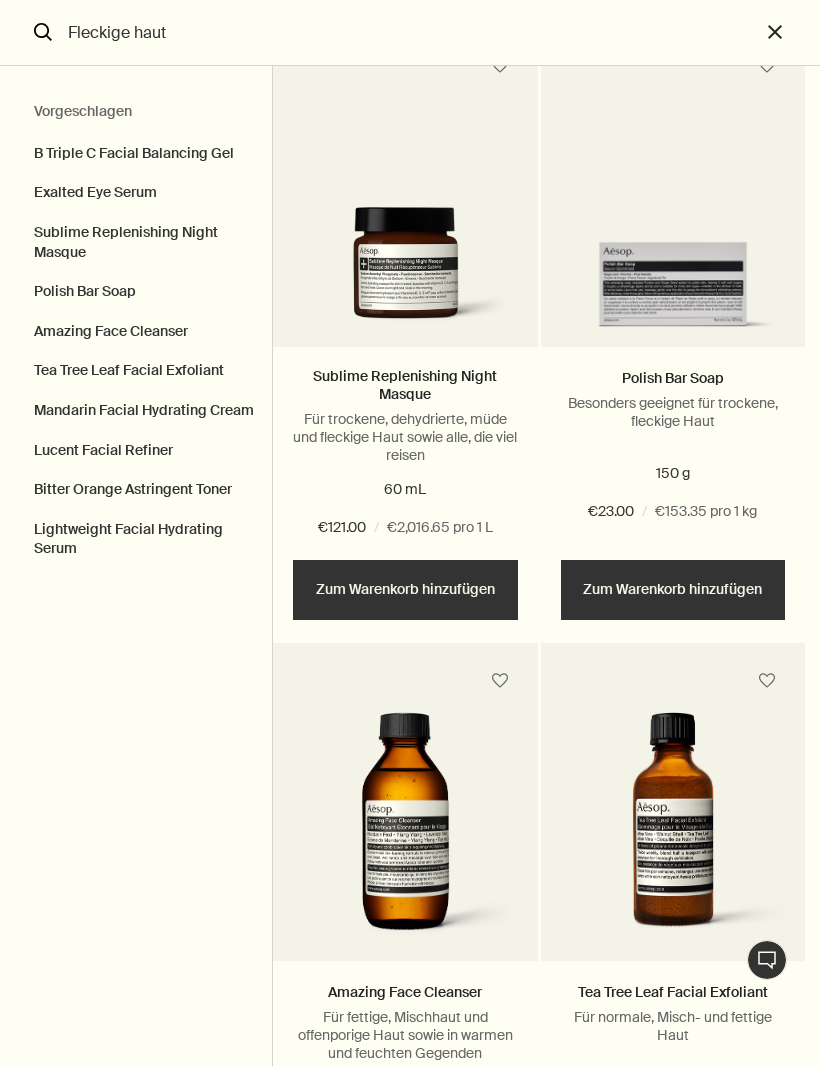 click at bounding box center [405, 273] 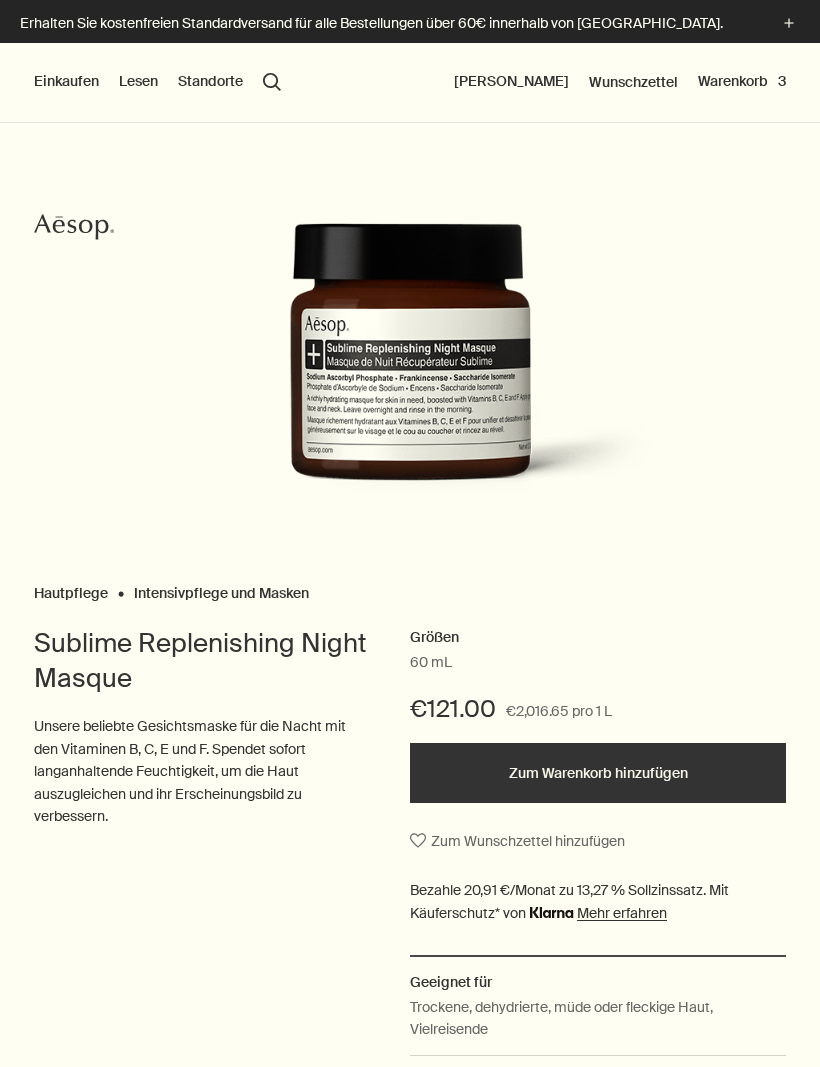 scroll, scrollTop: 0, scrollLeft: 0, axis: both 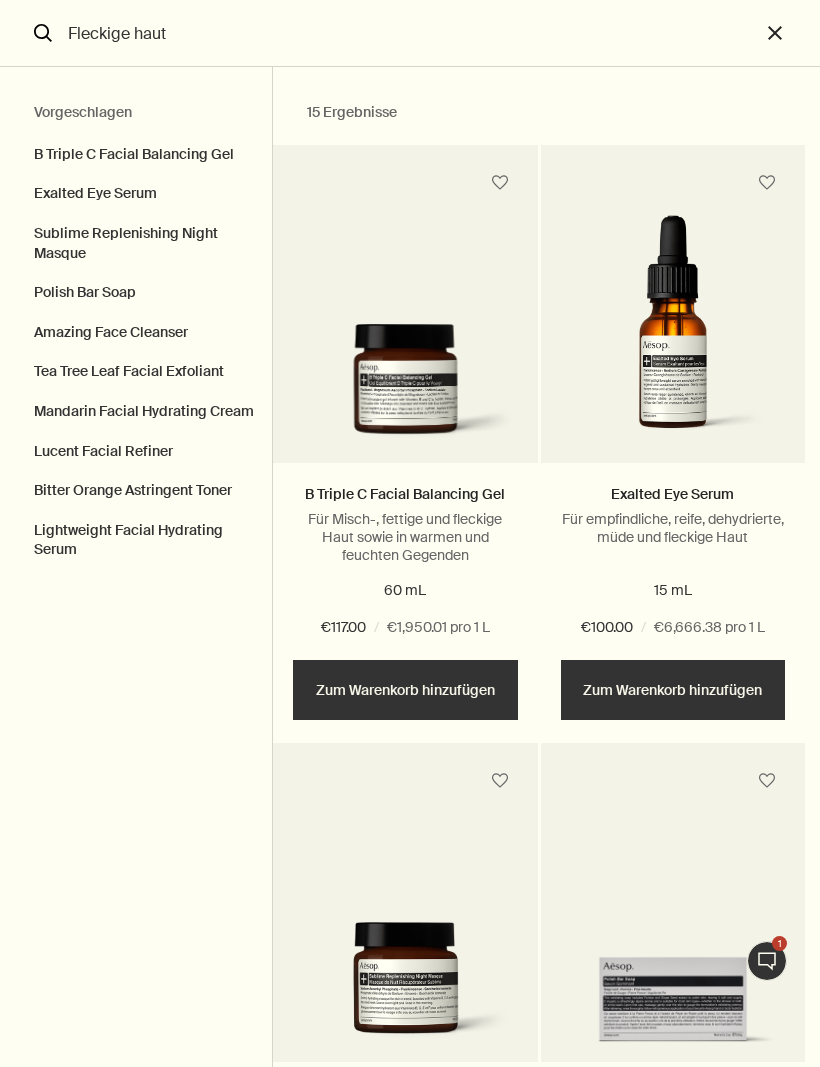 click on "Lightweight Facial Hydrating Serum" at bounding box center (136, 545) 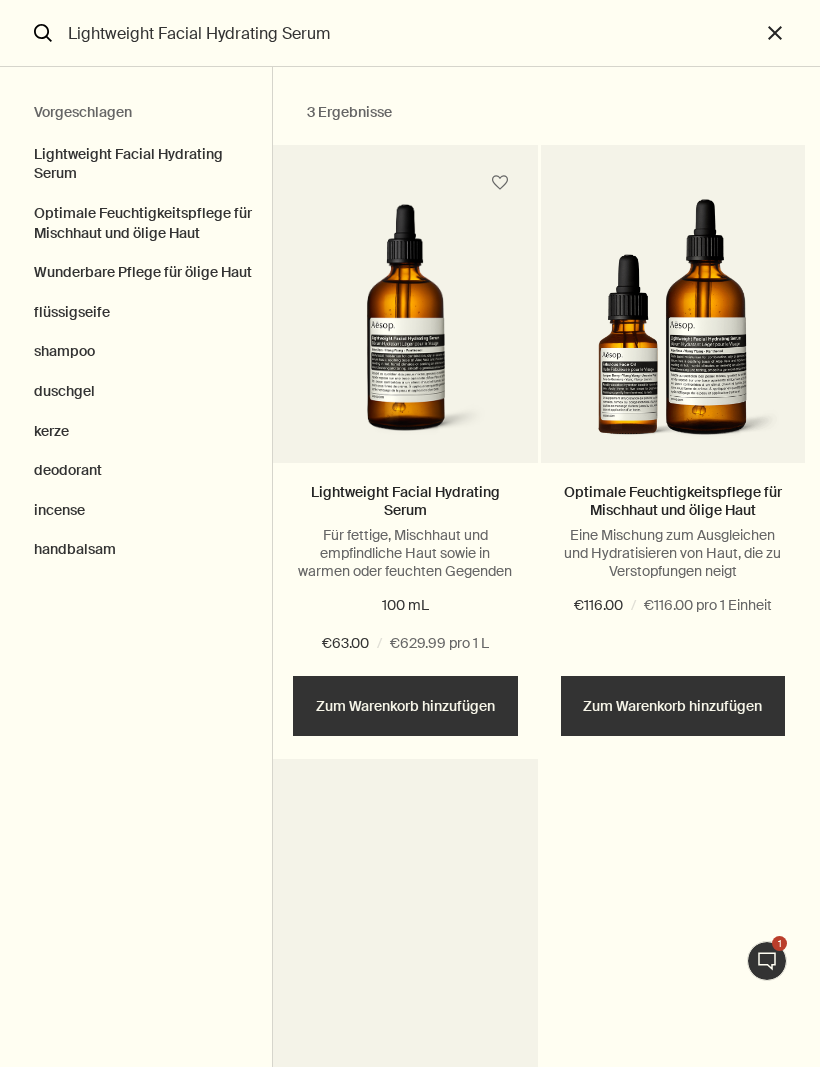 scroll, scrollTop: 0, scrollLeft: 0, axis: both 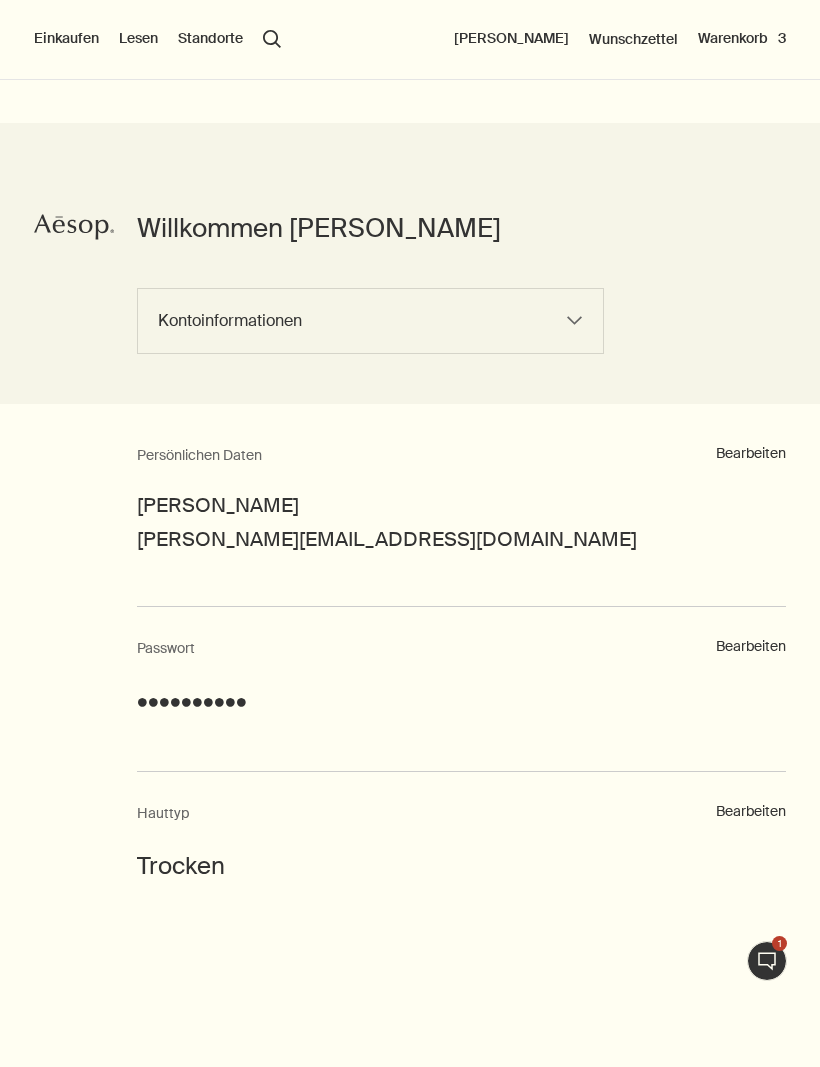type 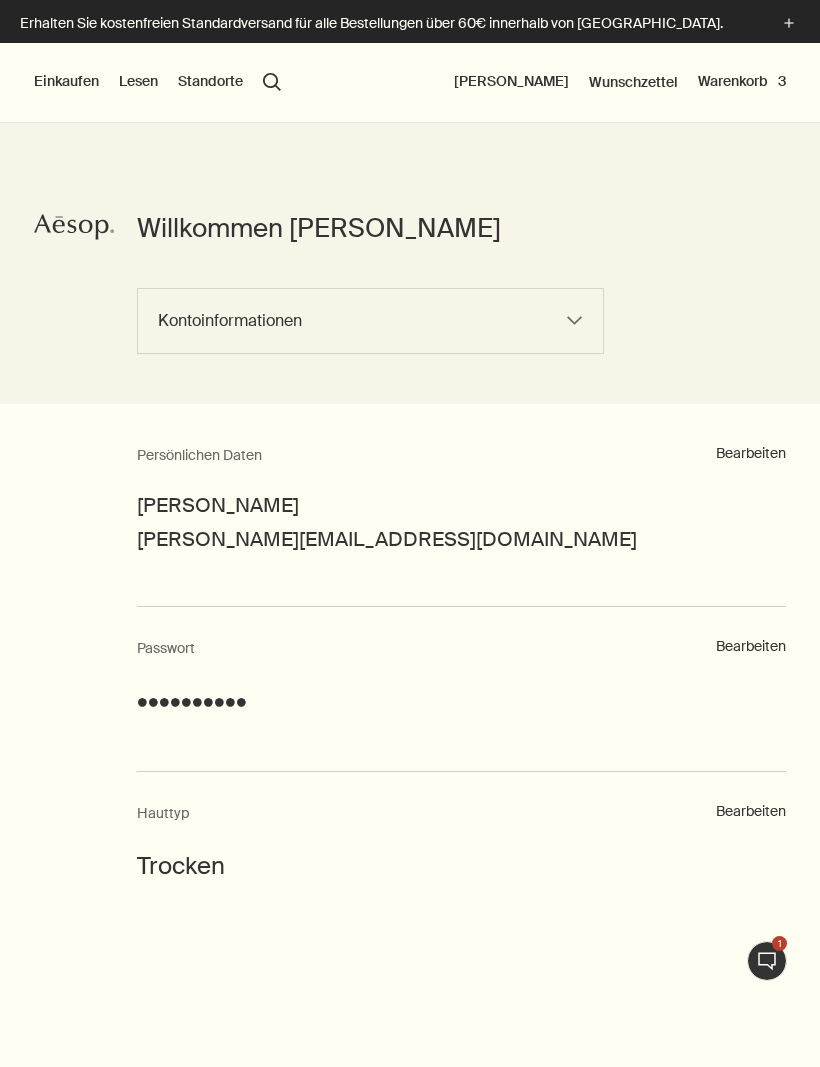 click on "search Suchen" at bounding box center (272, 82) 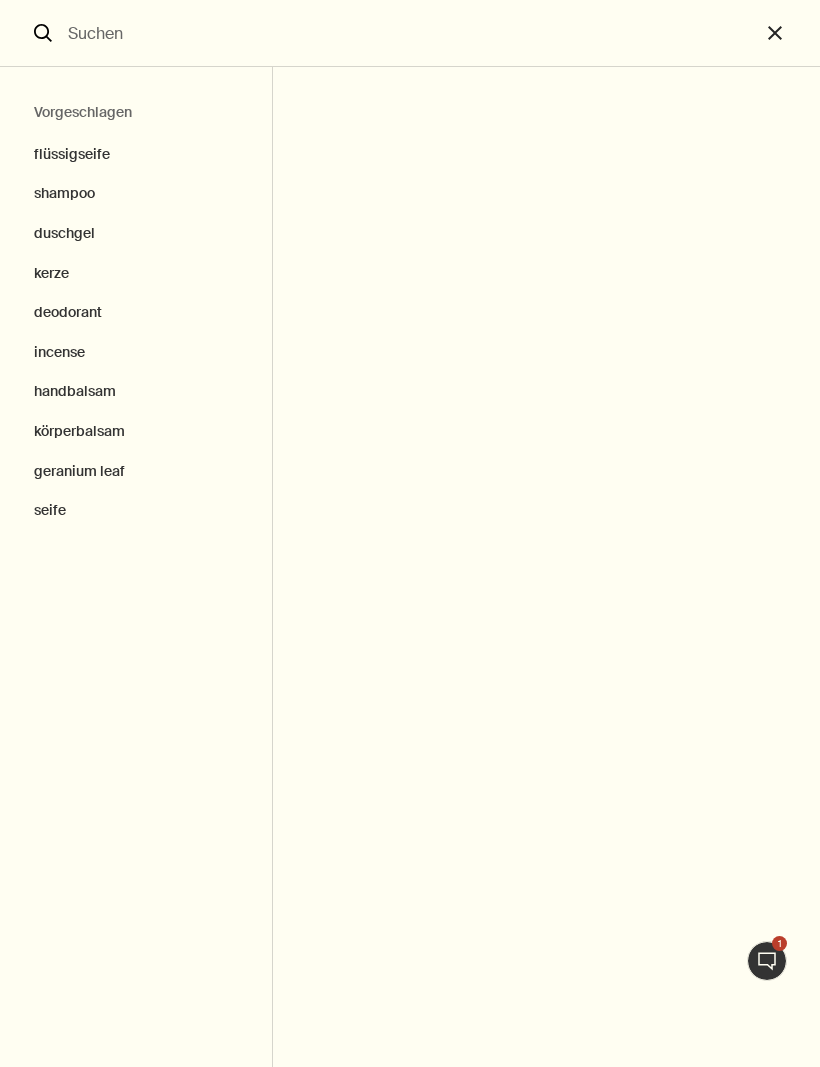click on "geranium leaf" at bounding box center [136, 472] 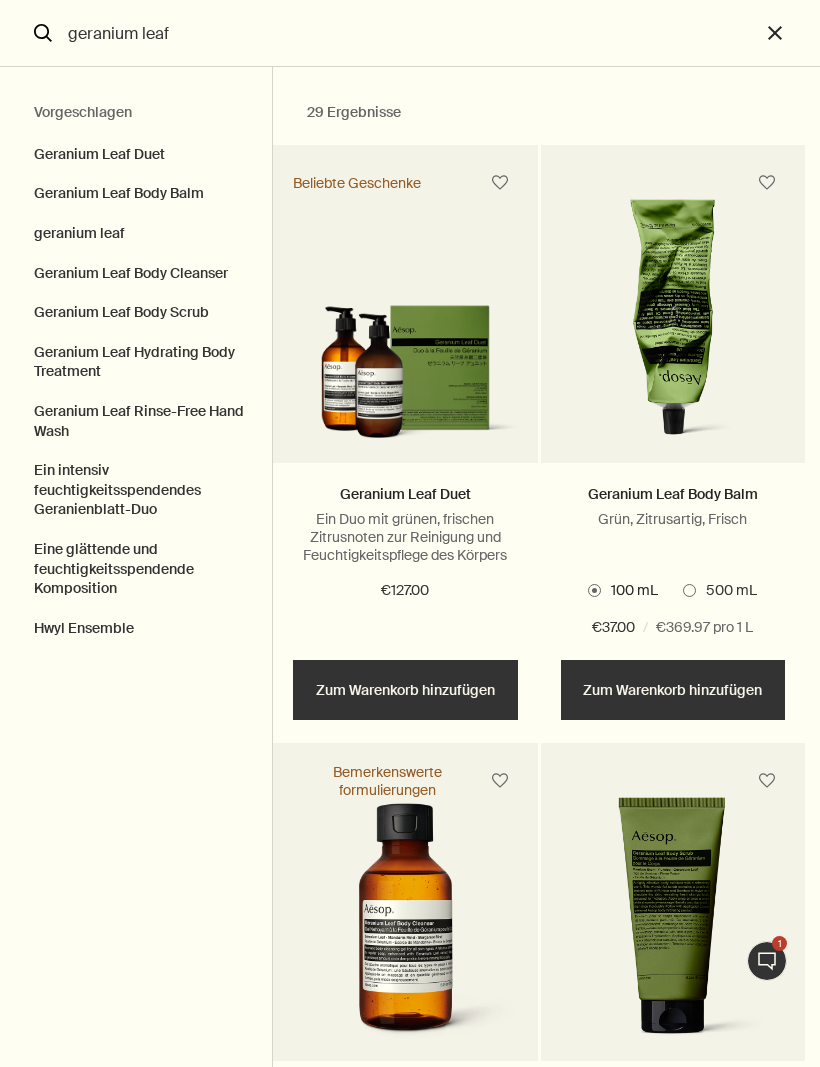 click on "geranium leaf" at bounding box center (410, 33) 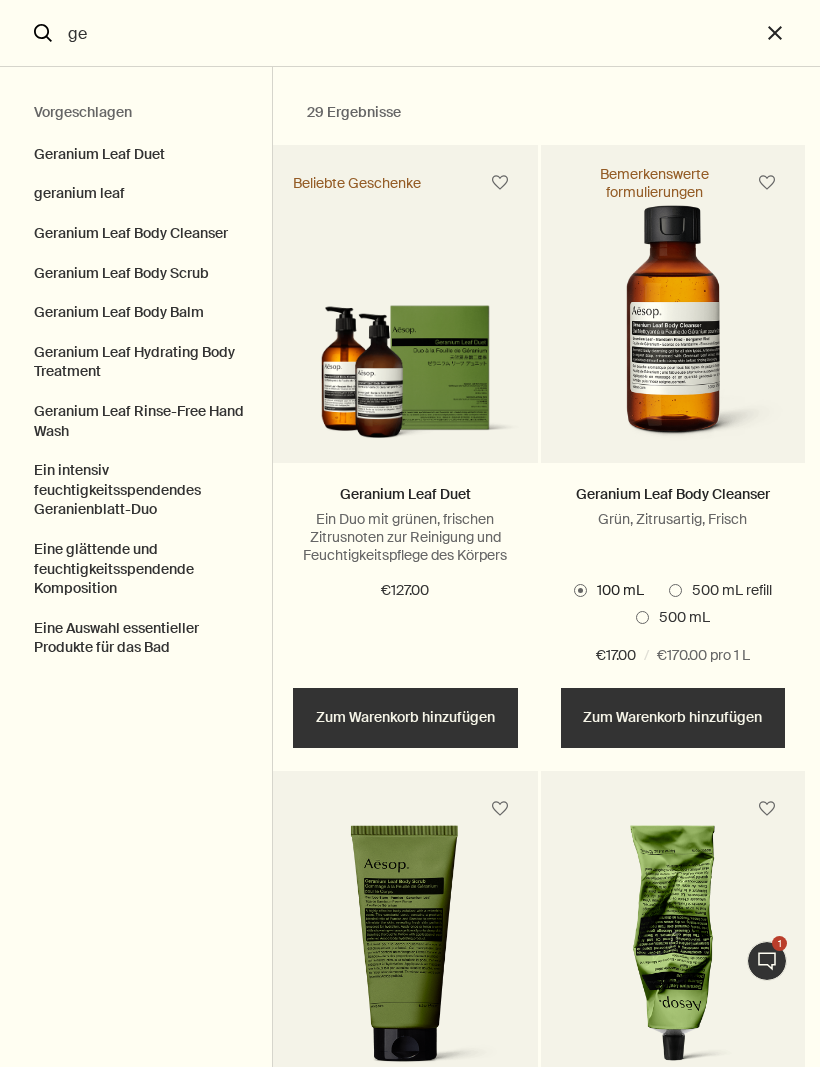 type on "g" 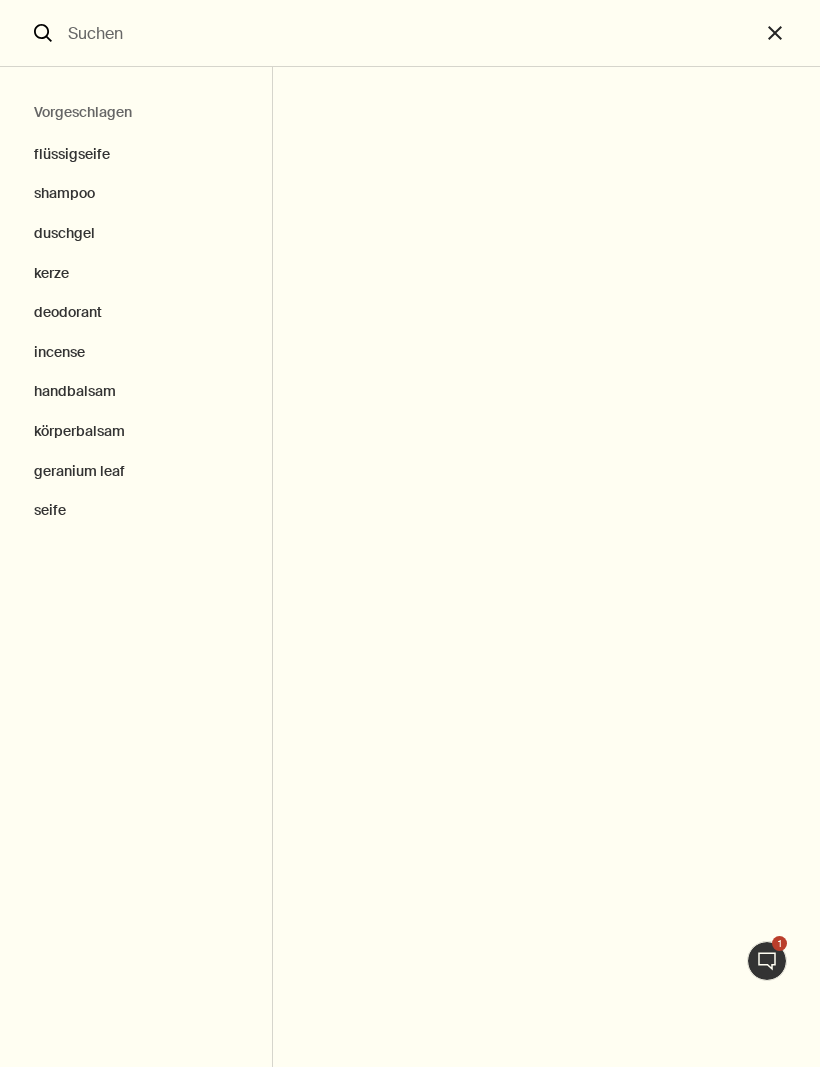 type 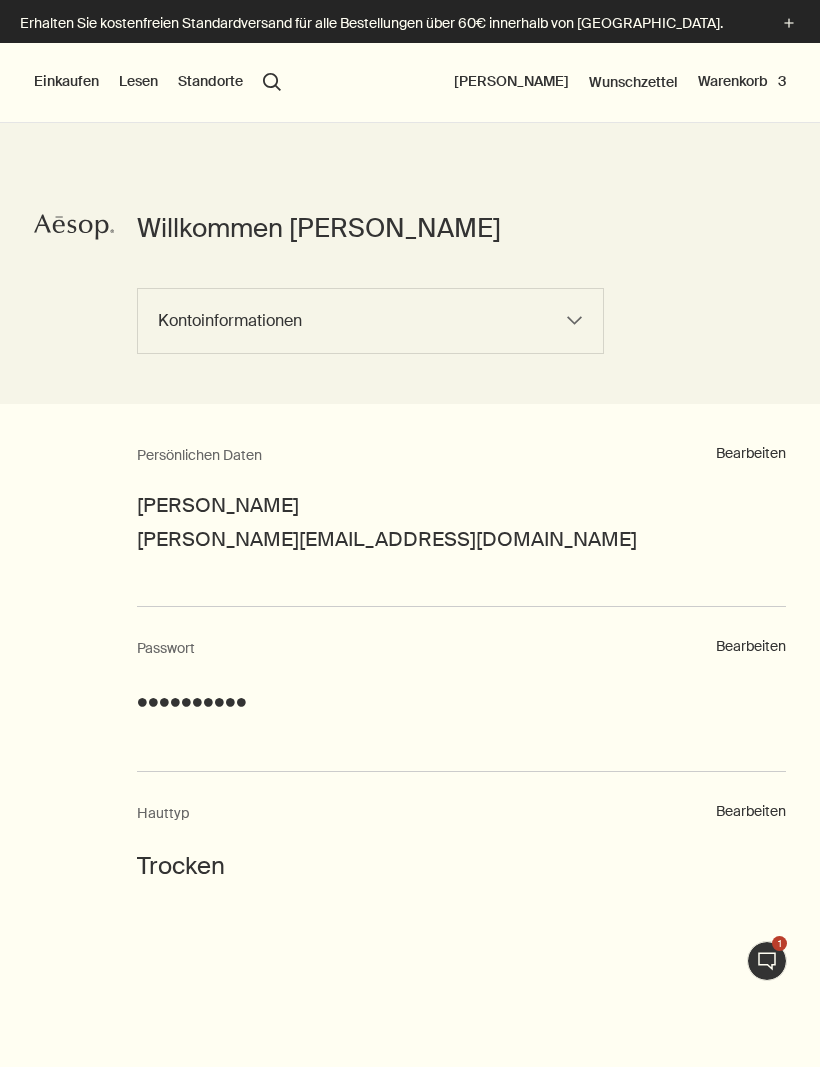 click on "Warenkorb 3" at bounding box center (742, 82) 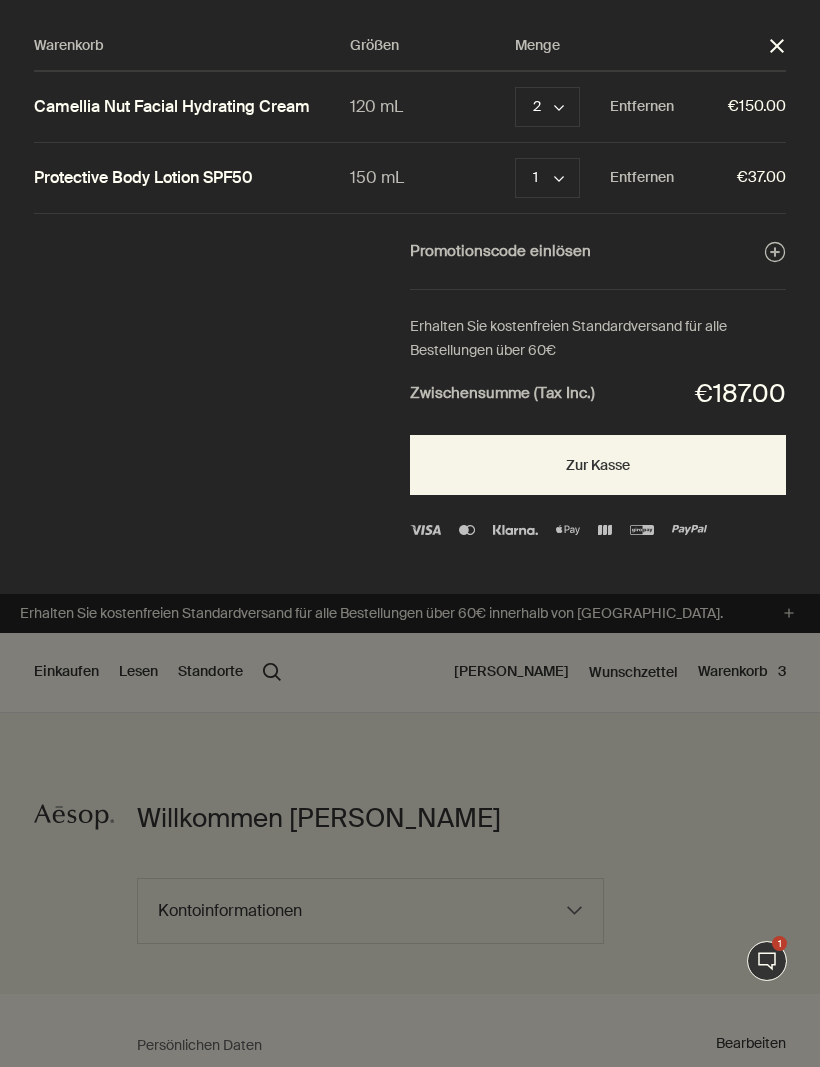 click on "2 chevron" at bounding box center (547, 107) 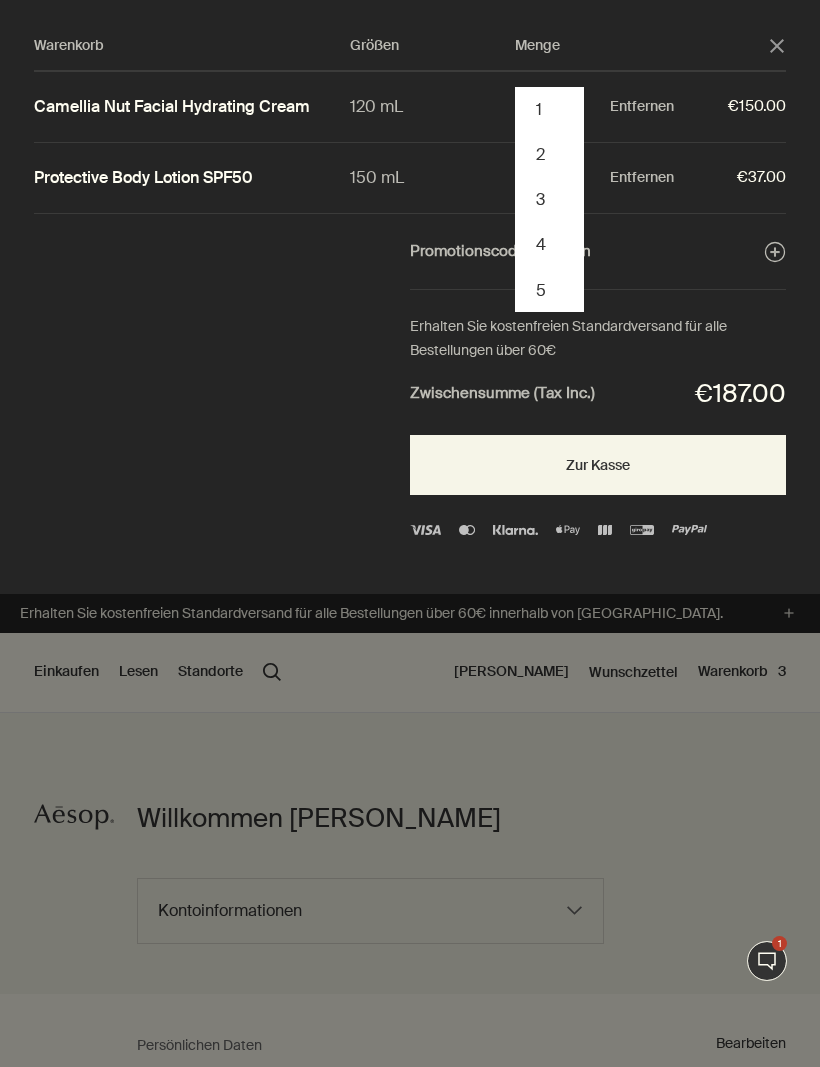 click on "1" at bounding box center (549, 109) 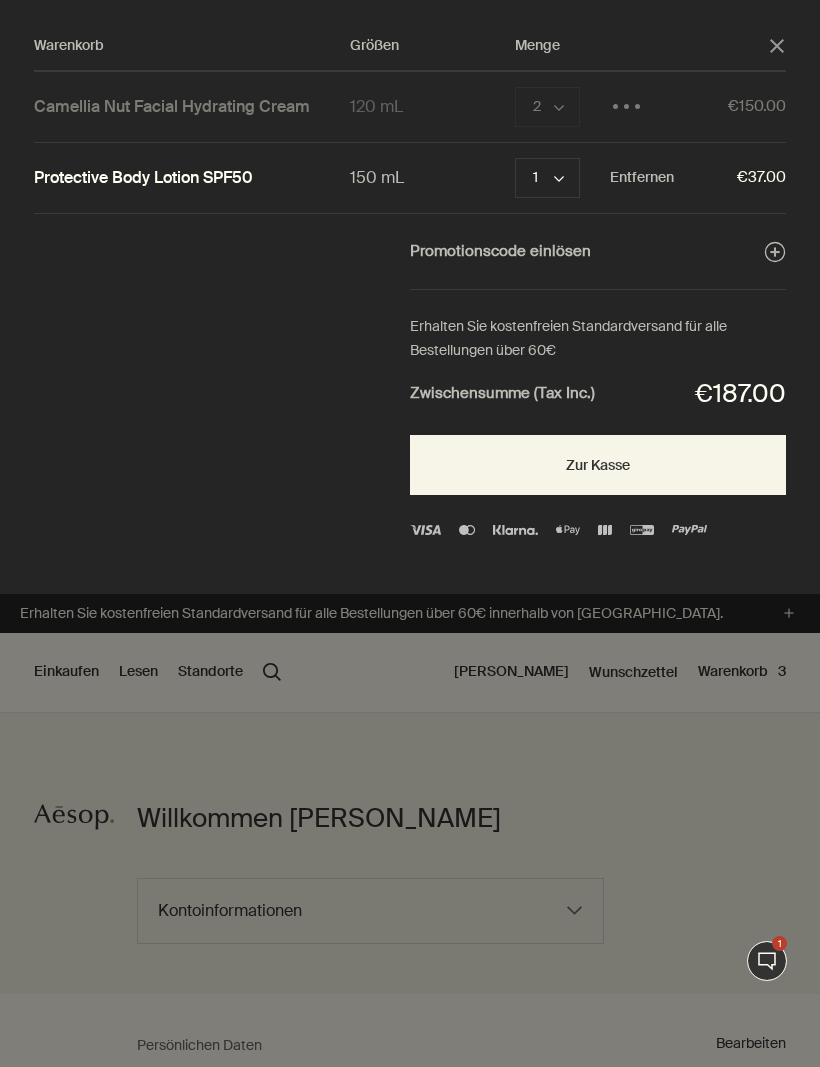 click on "Camellia Nut Facial Hydrating Cream 120 mL  2 chevron Wird geladen... €150.00" at bounding box center (410, 107) 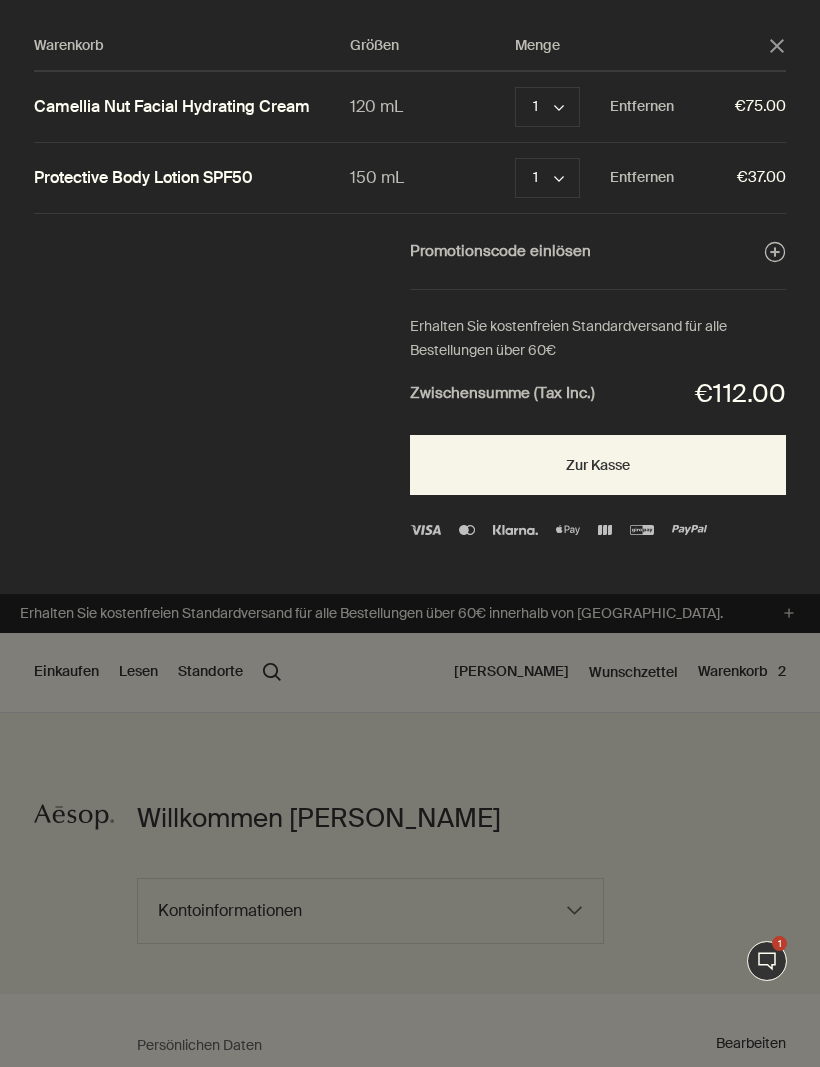 click on "Zur Kasse" at bounding box center (598, 465) 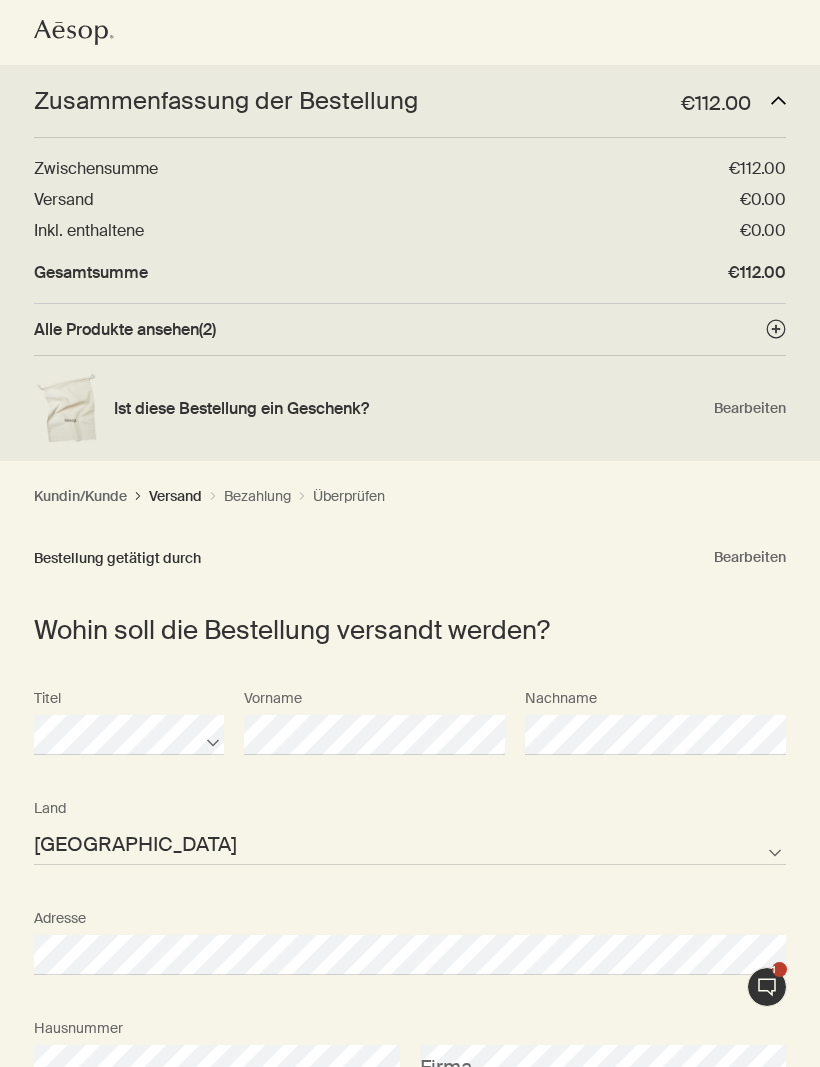 select on "DE" 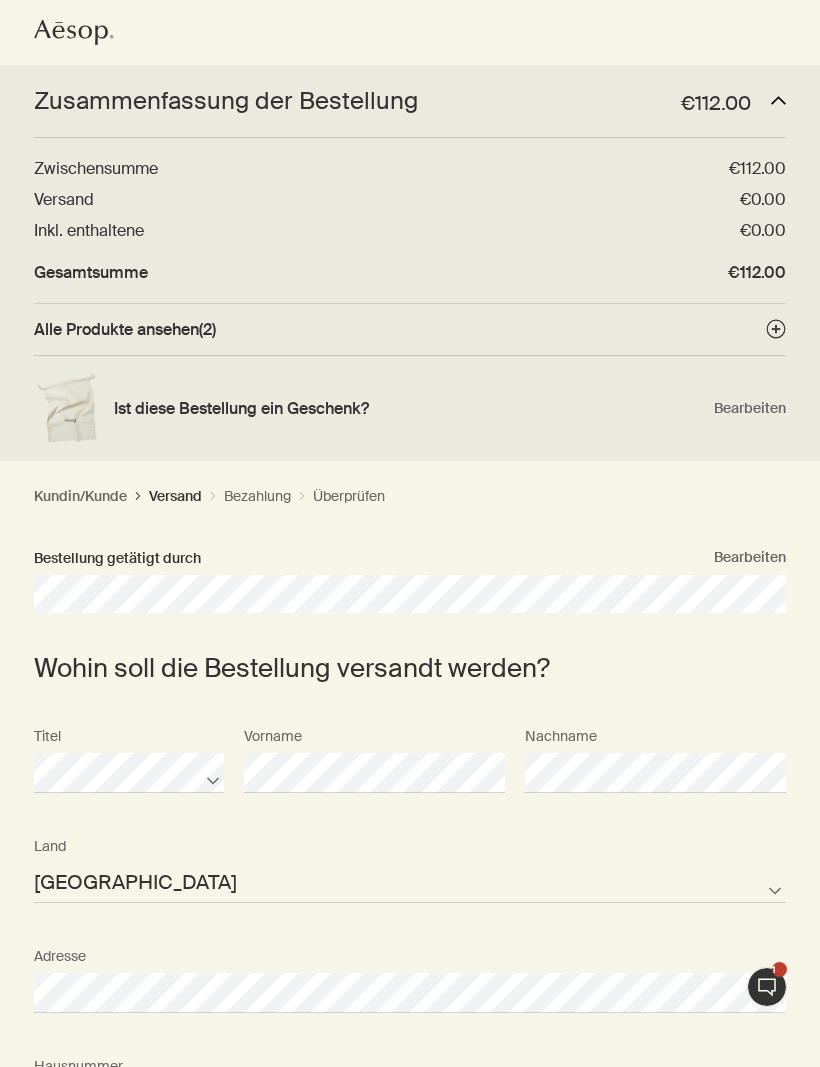 scroll, scrollTop: 0, scrollLeft: 0, axis: both 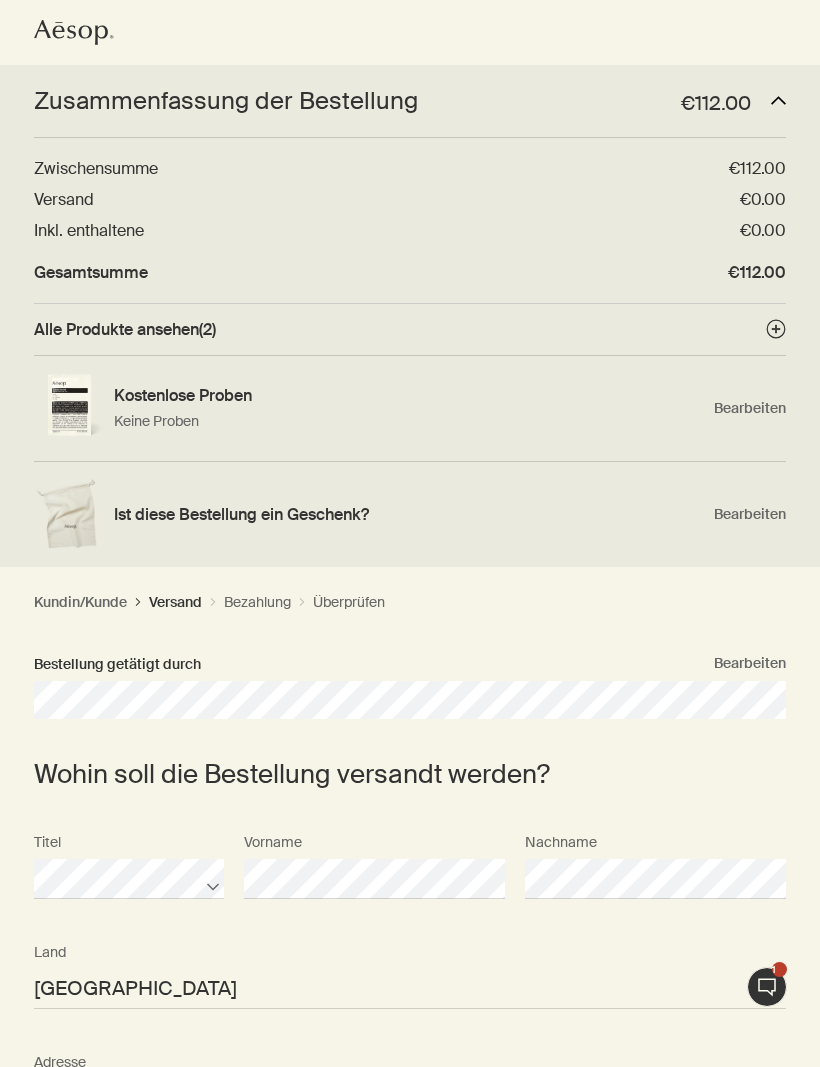 click on "Bearbeiten" at bounding box center [750, 664] 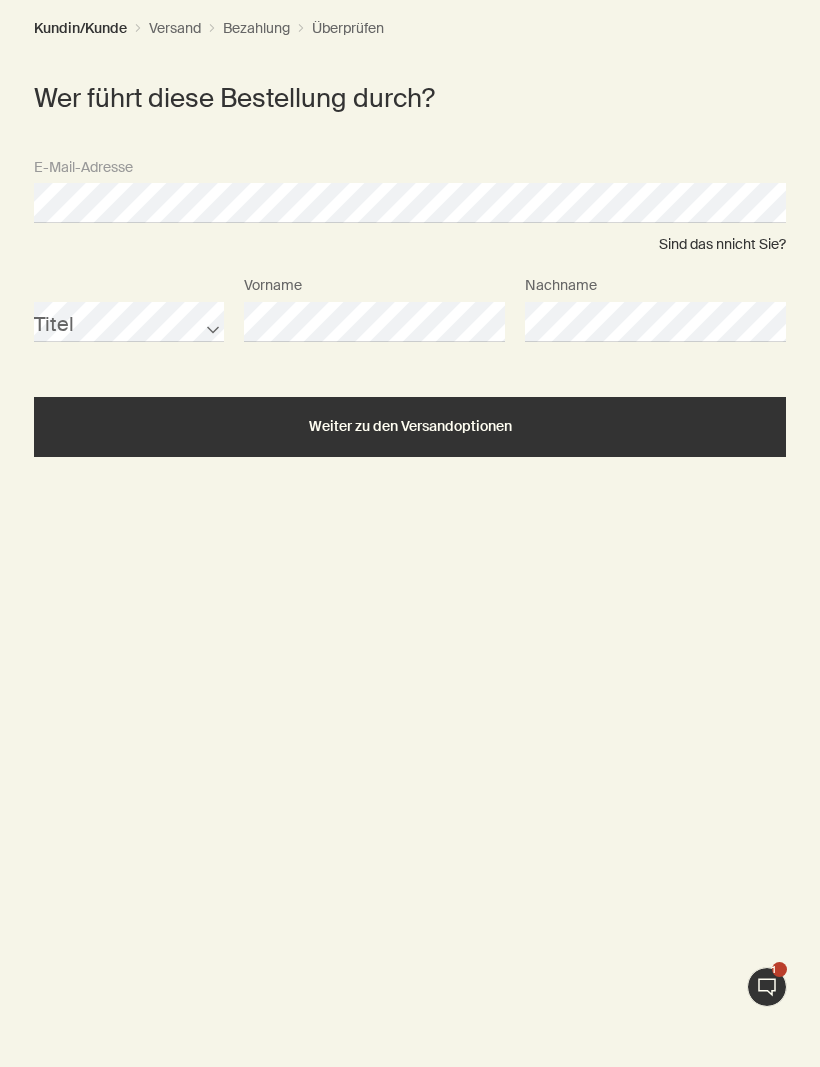 scroll, scrollTop: 575, scrollLeft: 0, axis: vertical 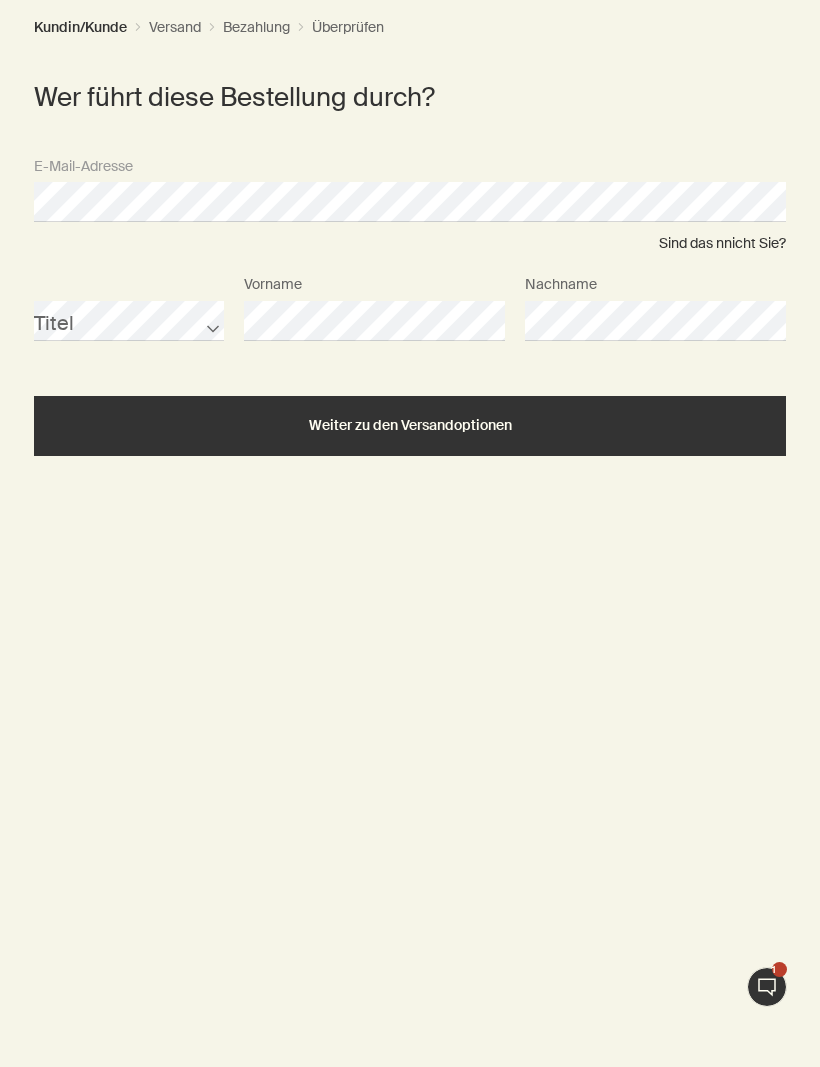 click on "Weiter zu den Versandoptionen" at bounding box center (410, 425) 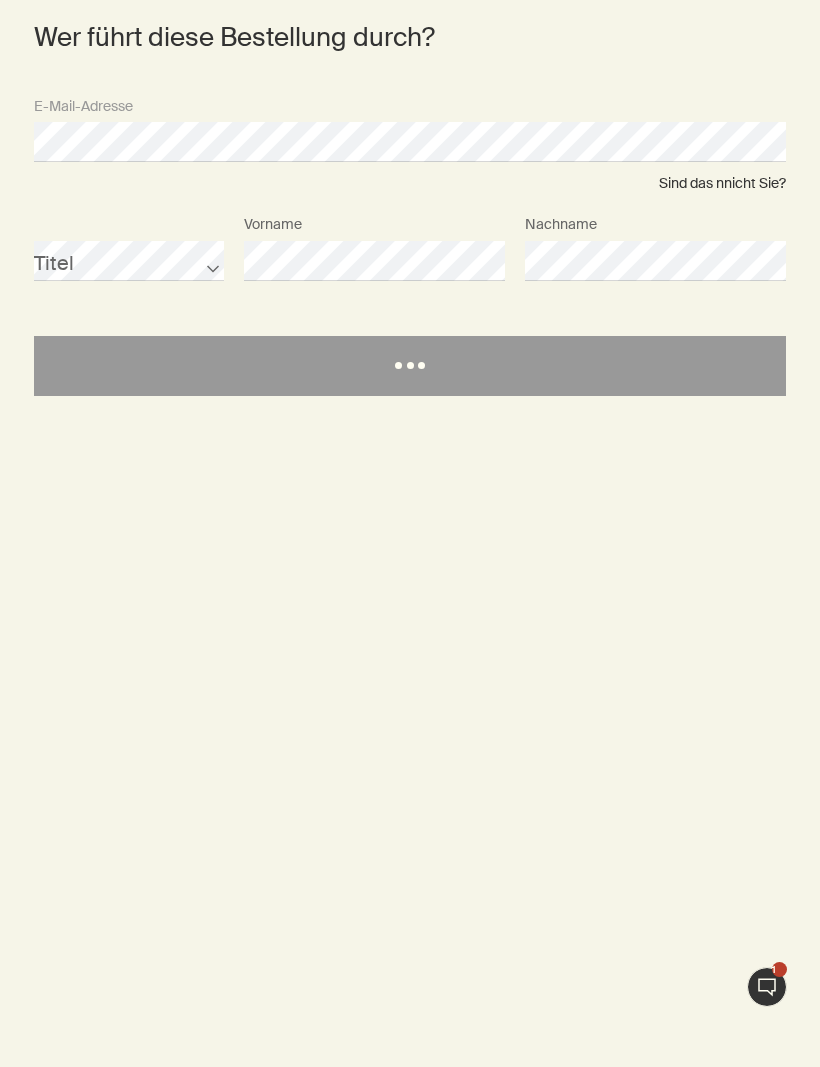 select on "DE" 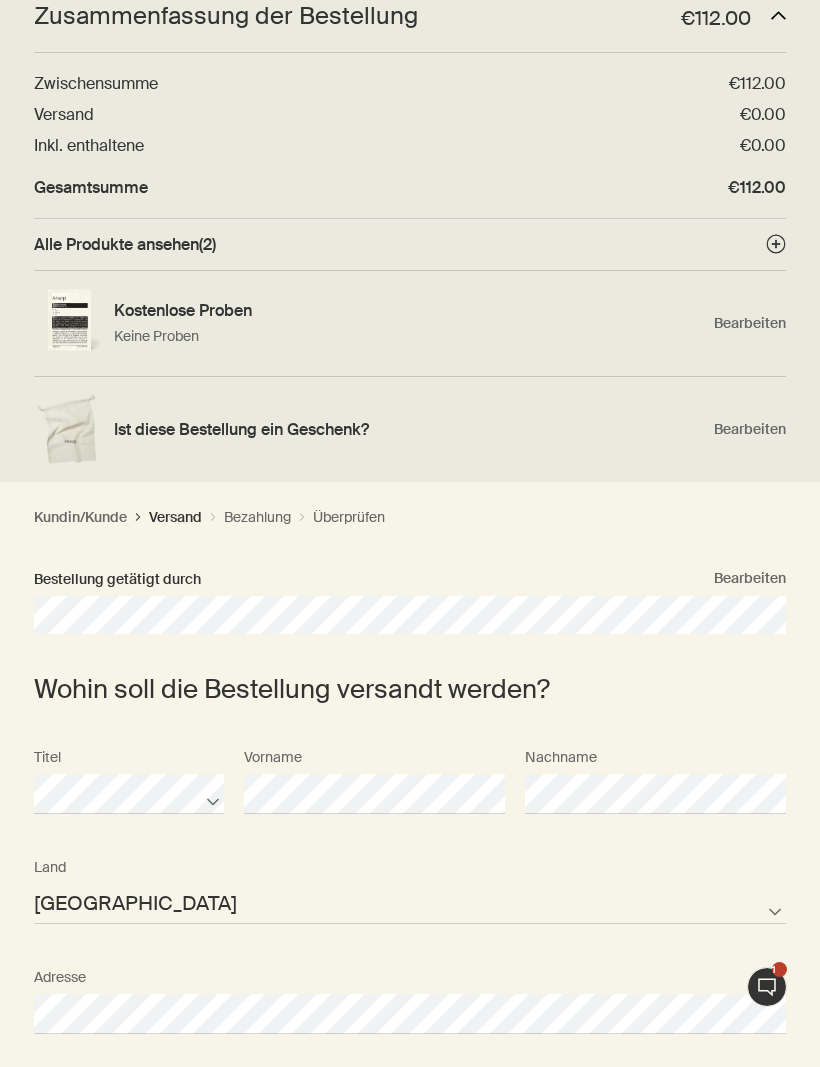 scroll, scrollTop: 83, scrollLeft: 0, axis: vertical 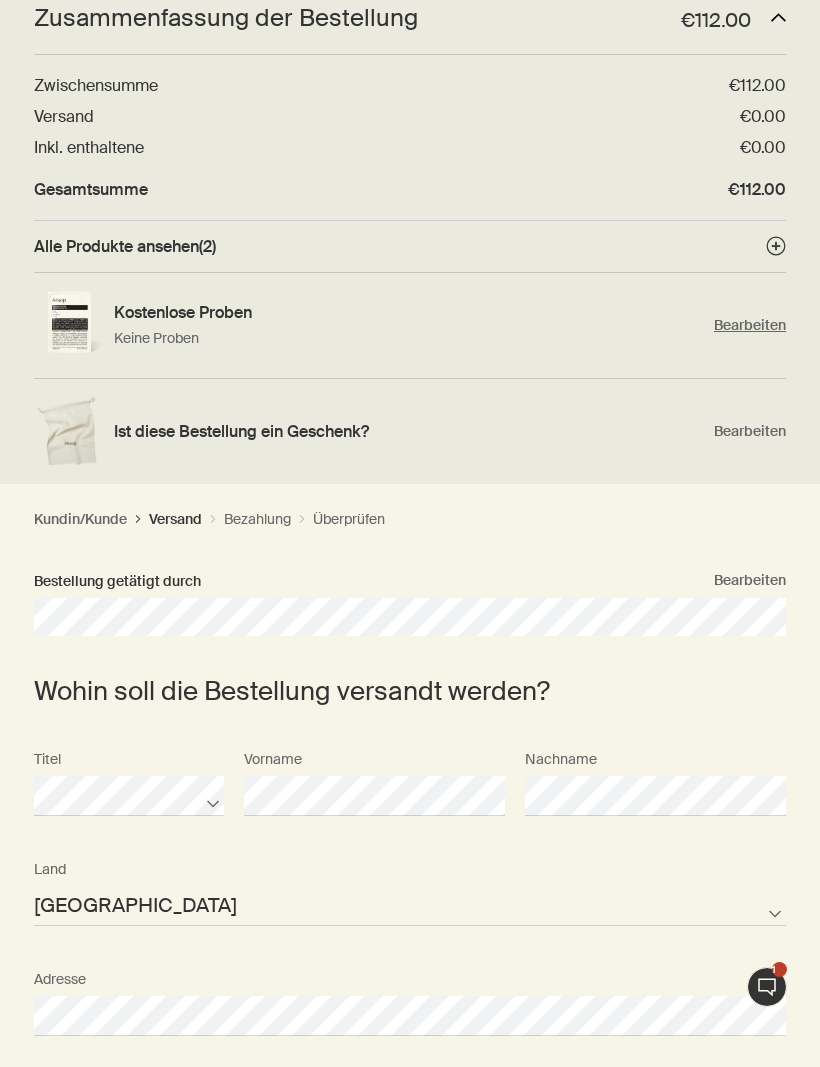 click on "Bearbeiten" at bounding box center [750, 325] 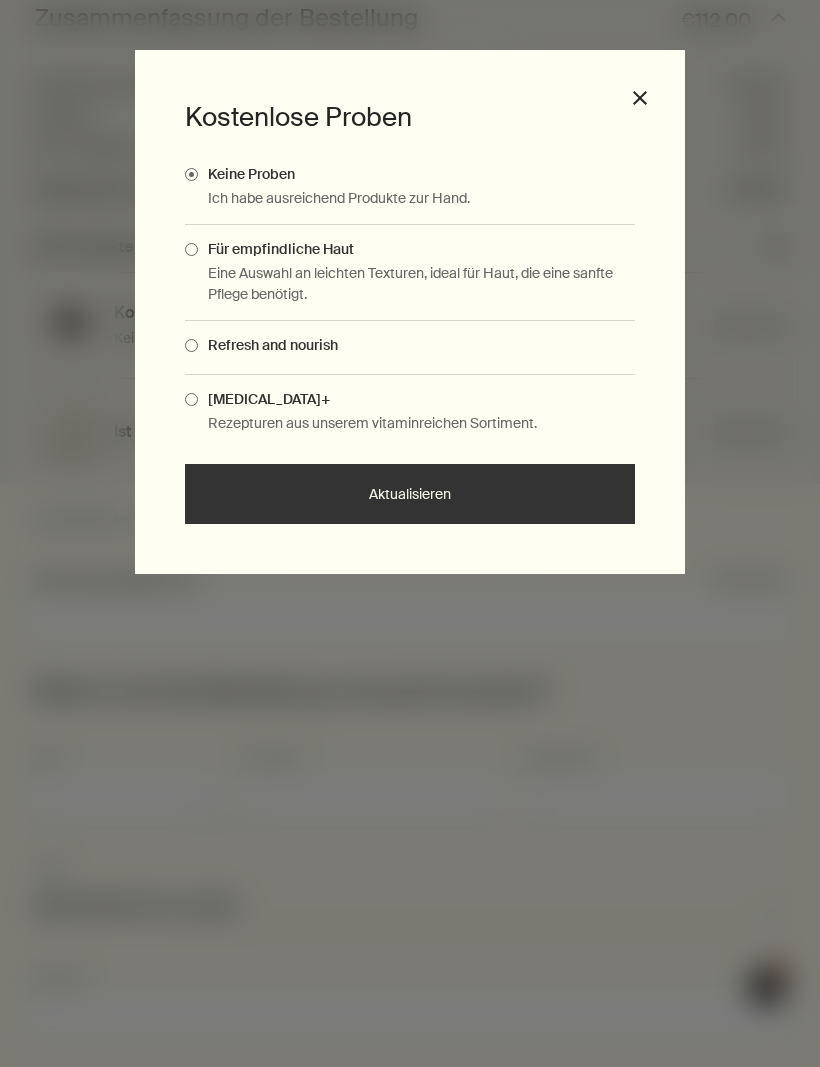 click at bounding box center [191, 399] 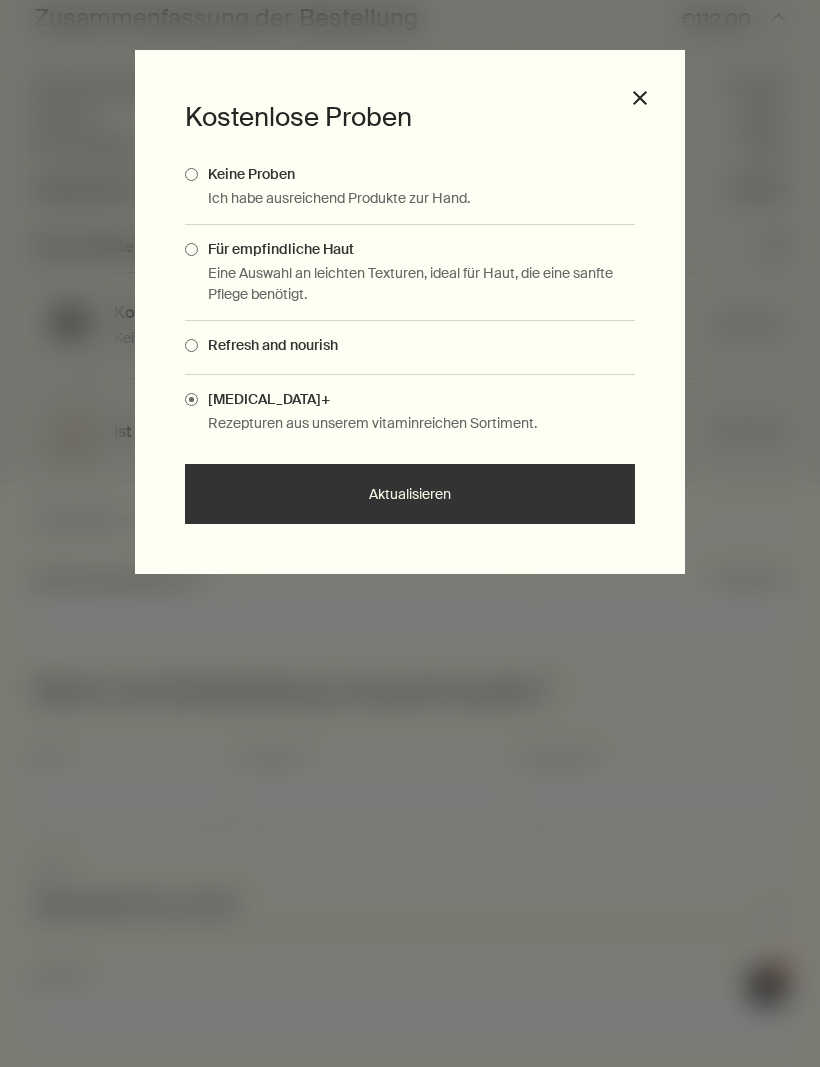 click on "Aktualisieren" at bounding box center [410, 494] 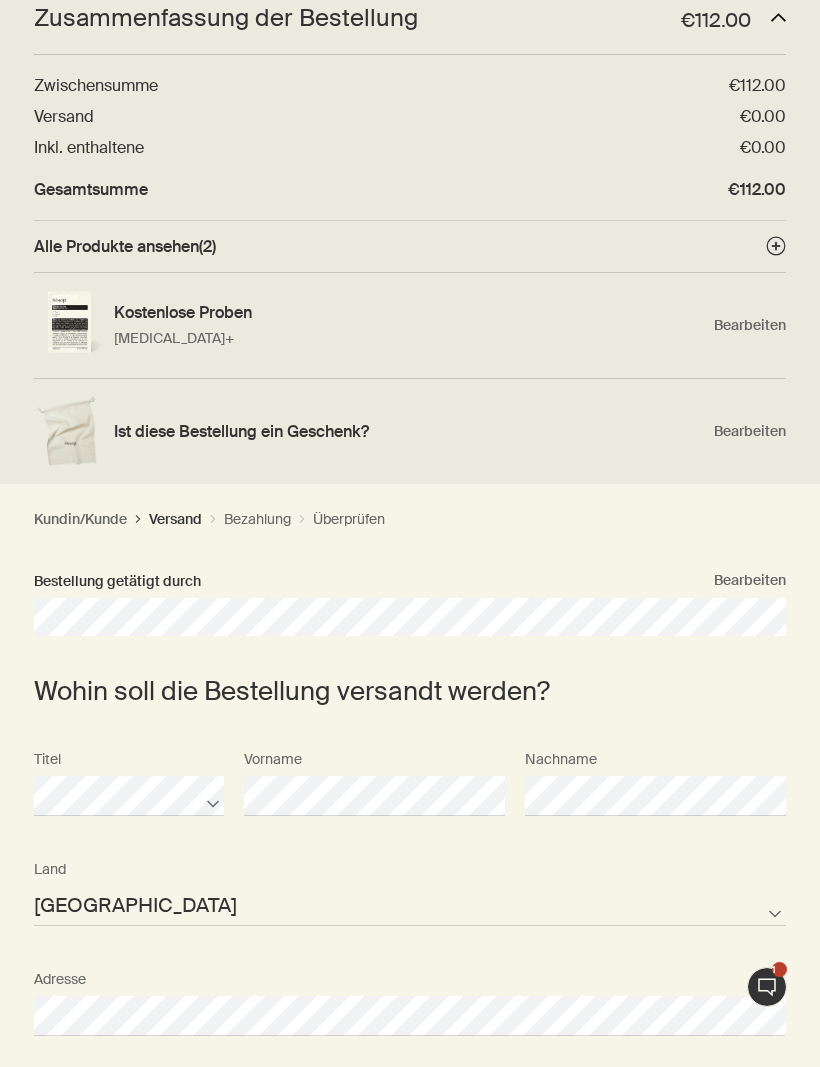 scroll, scrollTop: 360, scrollLeft: 0, axis: vertical 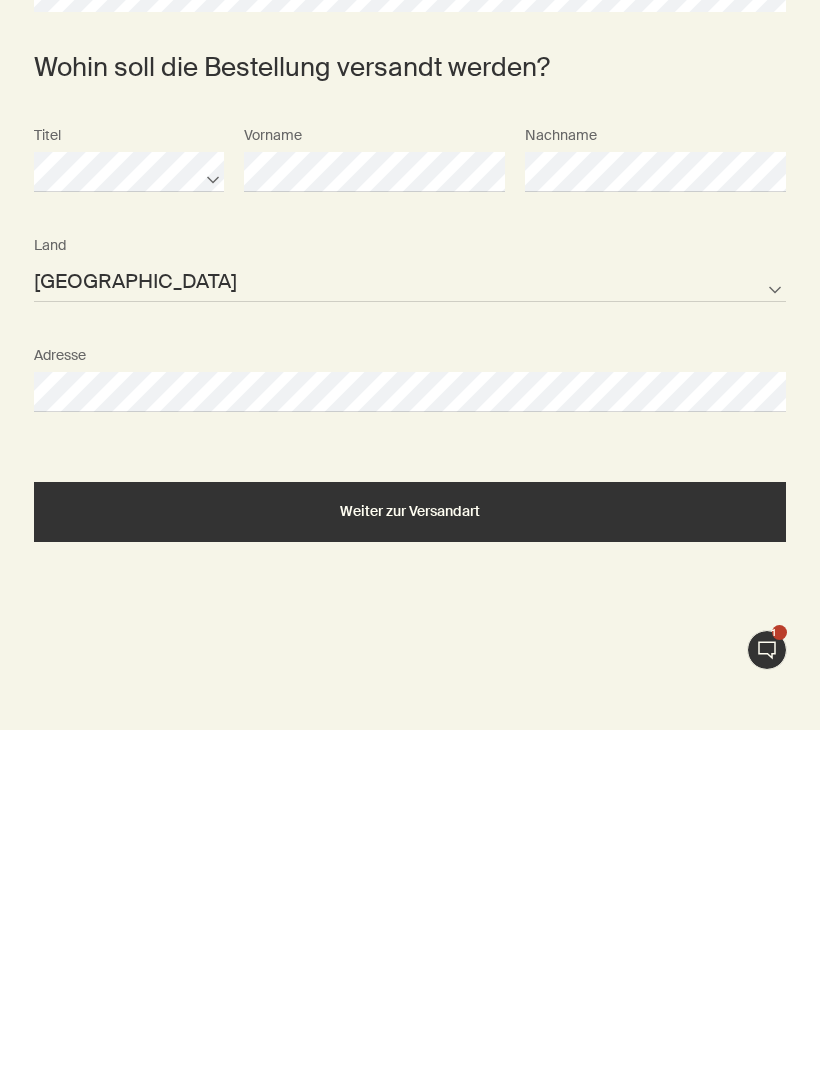 select on "DE" 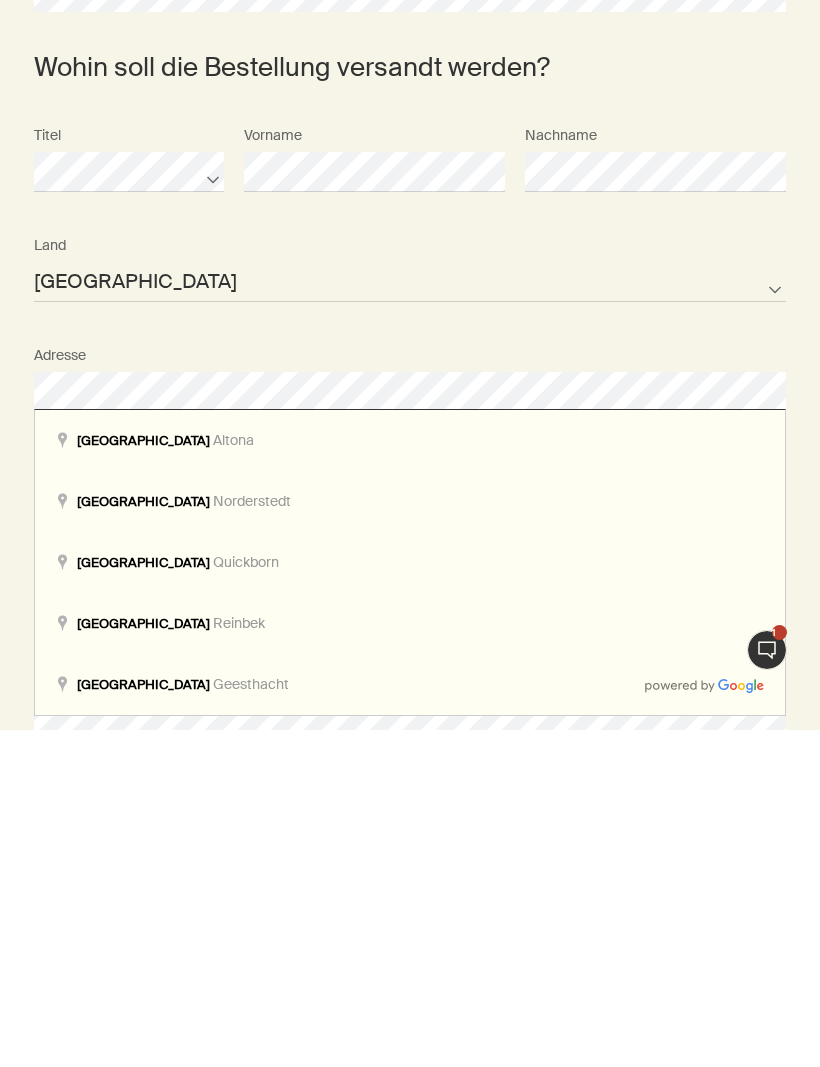 click on "Adresse" at bounding box center [410, 711] 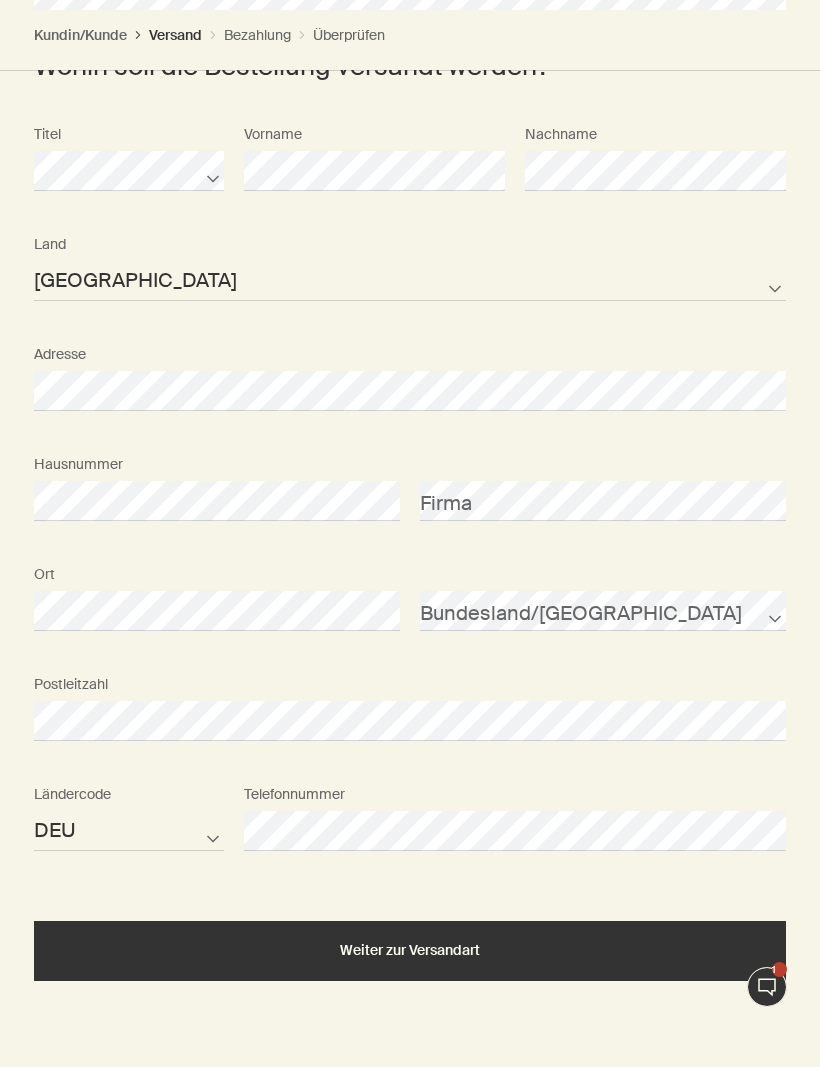 scroll, scrollTop: 697, scrollLeft: 0, axis: vertical 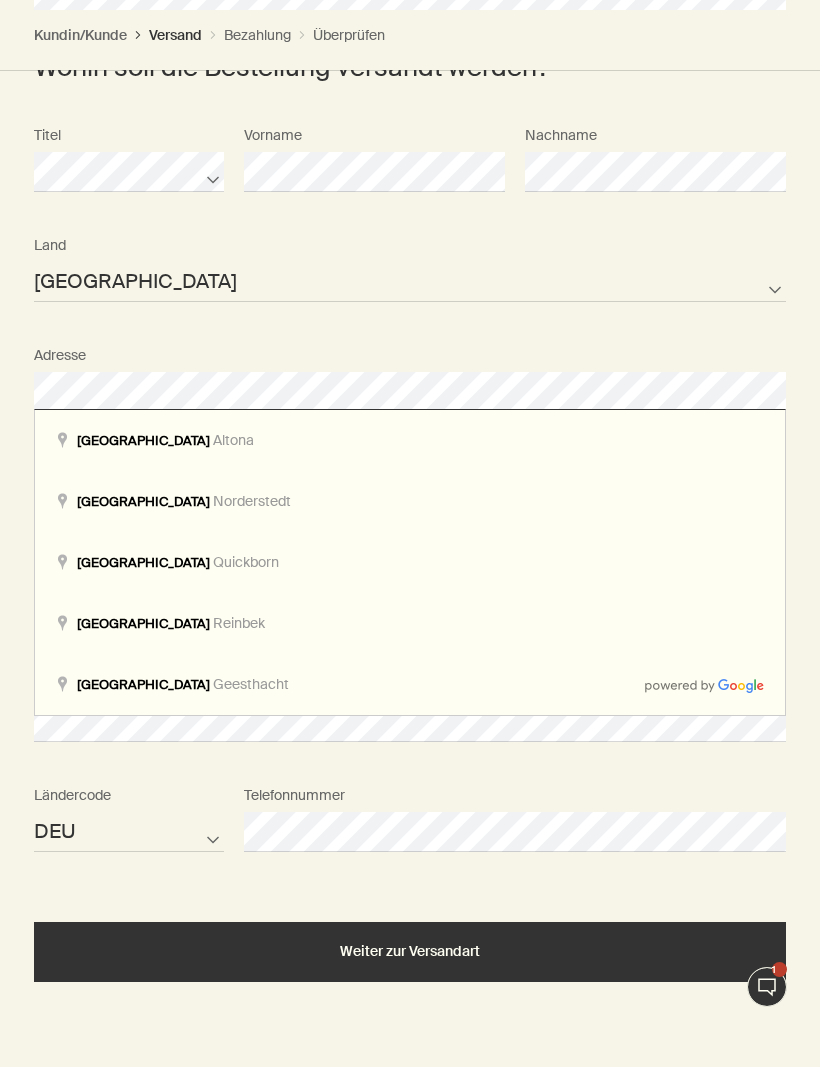 click on "Adresse" at bounding box center [410, 374] 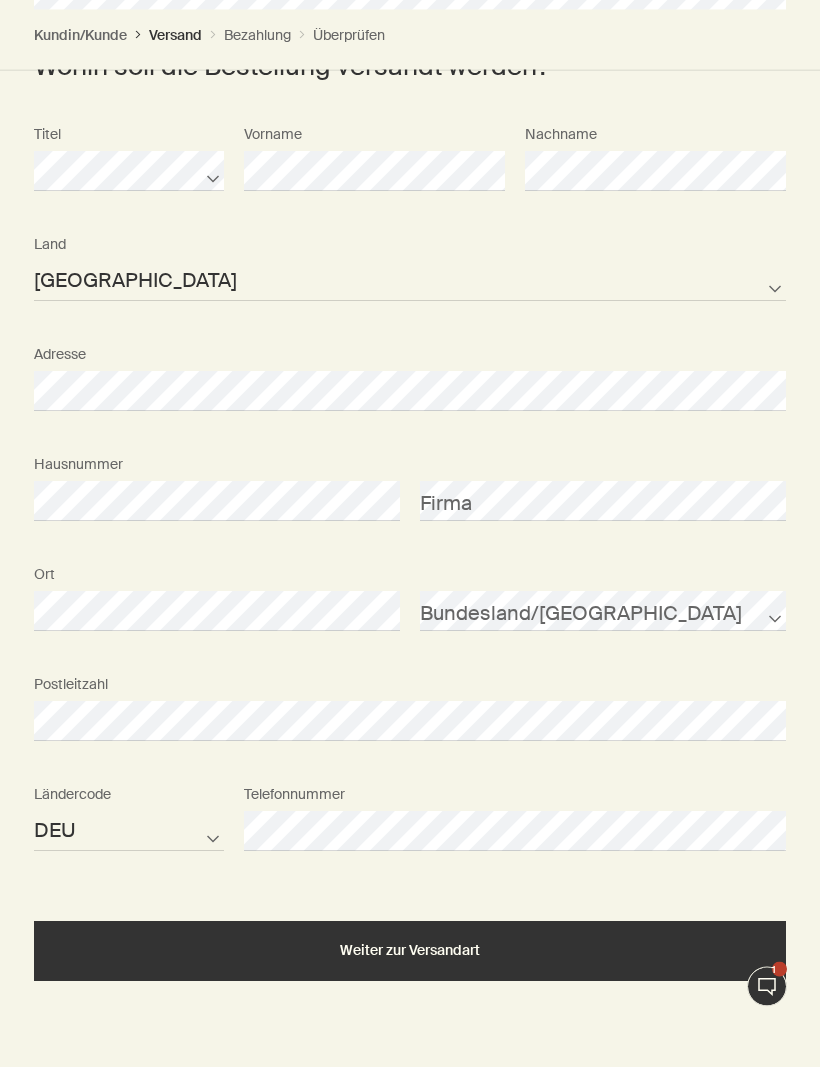 scroll, scrollTop: 698, scrollLeft: 0, axis: vertical 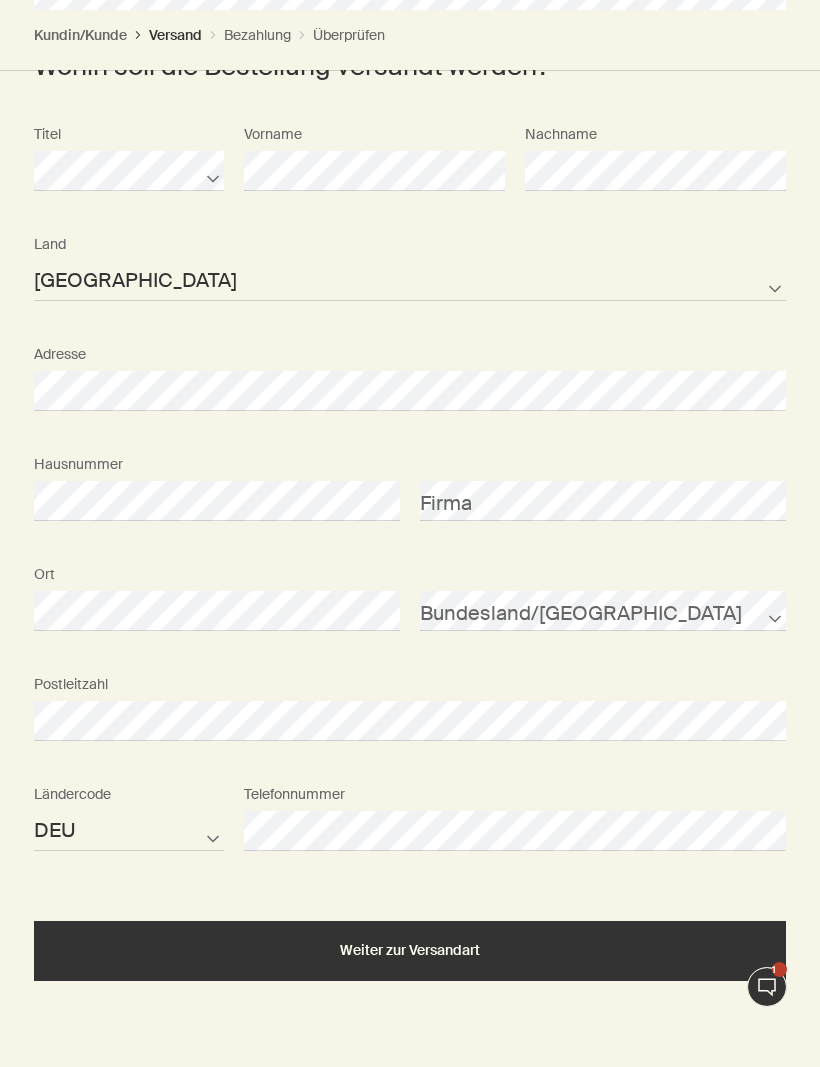 click on "Weiter zur Versandart" at bounding box center [410, 951] 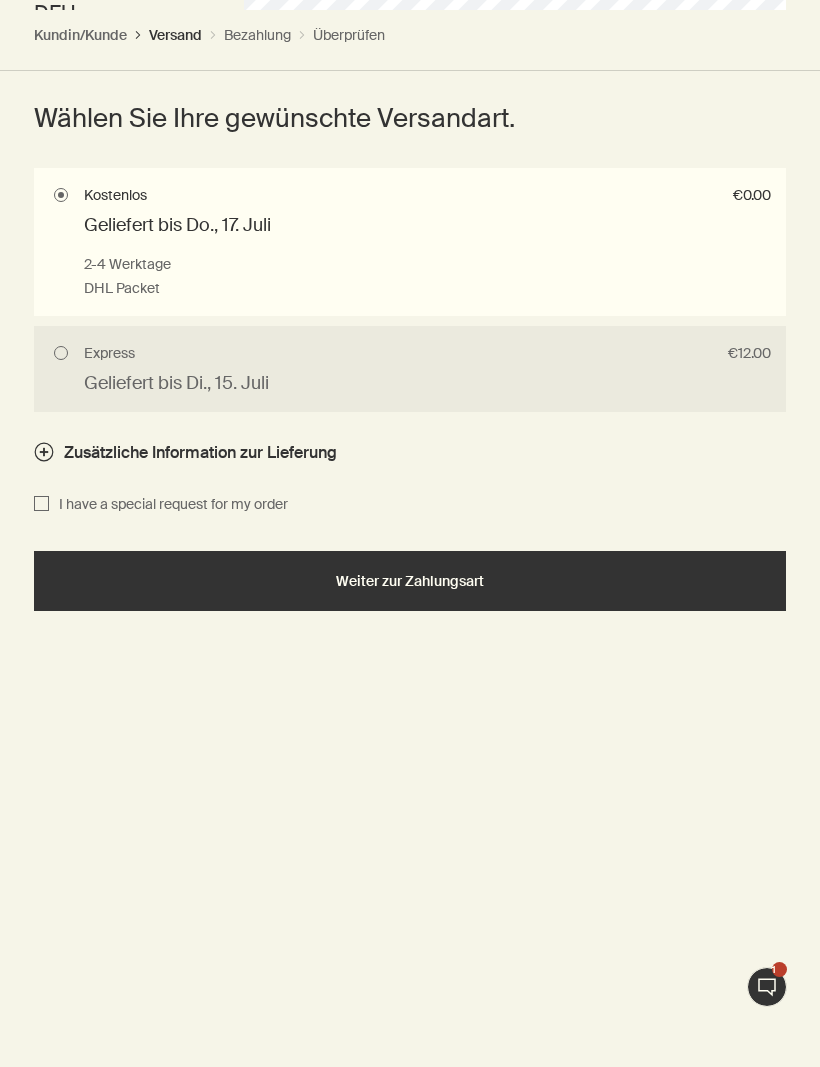 scroll, scrollTop: 1519, scrollLeft: 0, axis: vertical 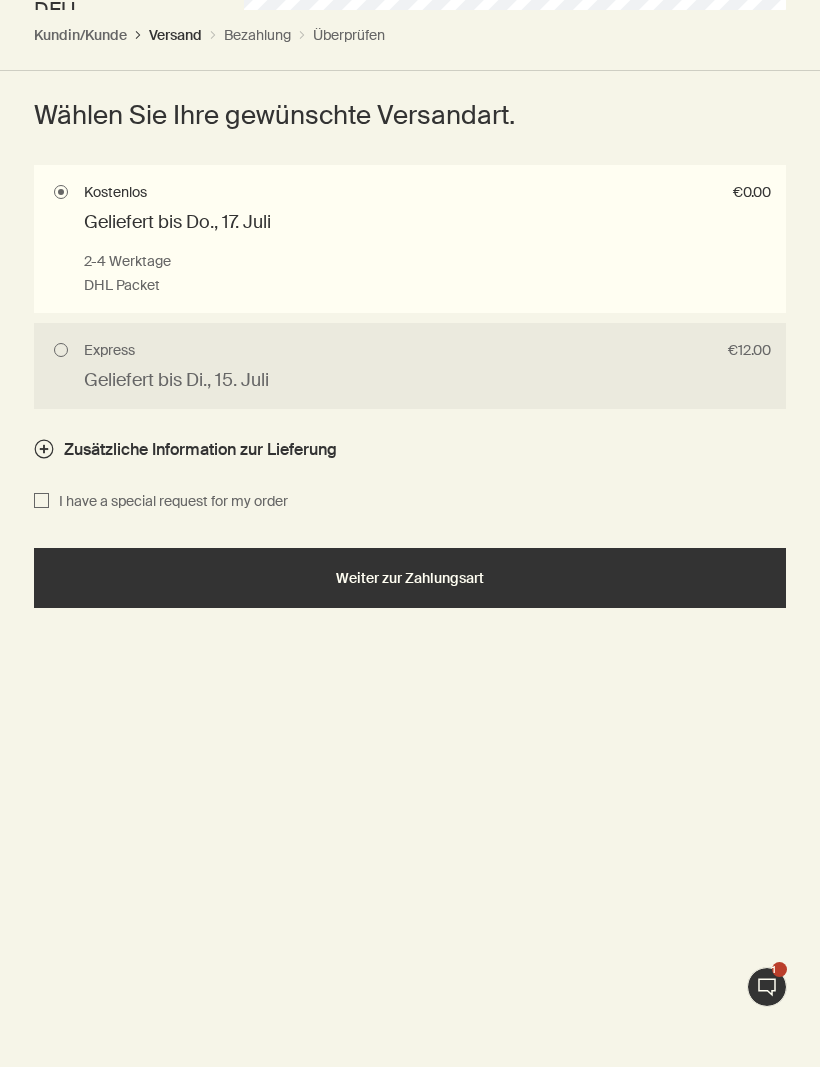 click on "Weiter zur Zahlungsart" at bounding box center [410, 578] 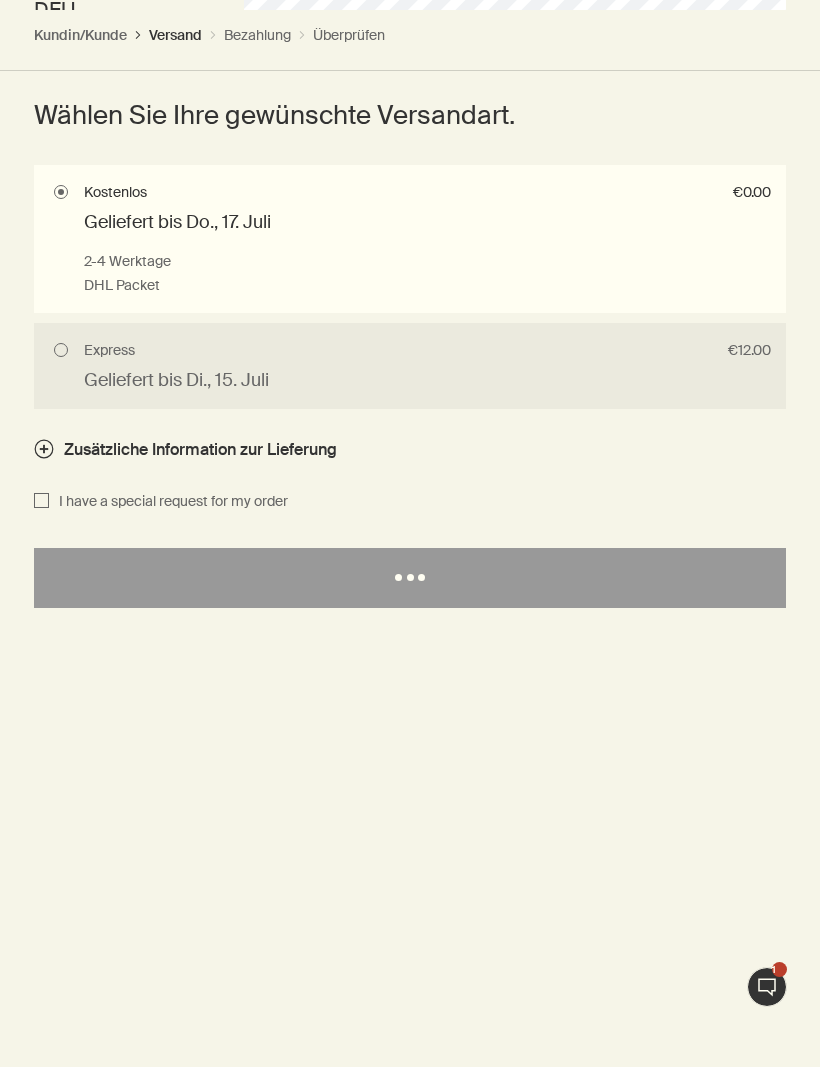 select on "DE" 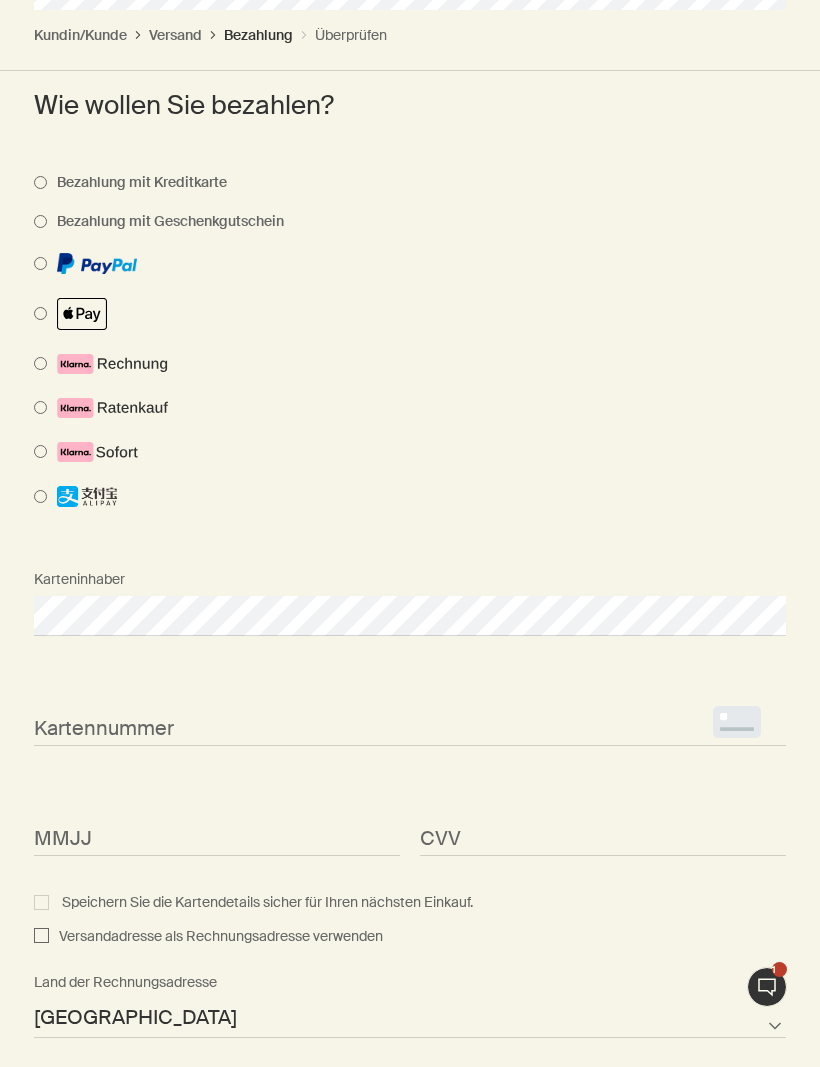 scroll, scrollTop: 818, scrollLeft: 0, axis: vertical 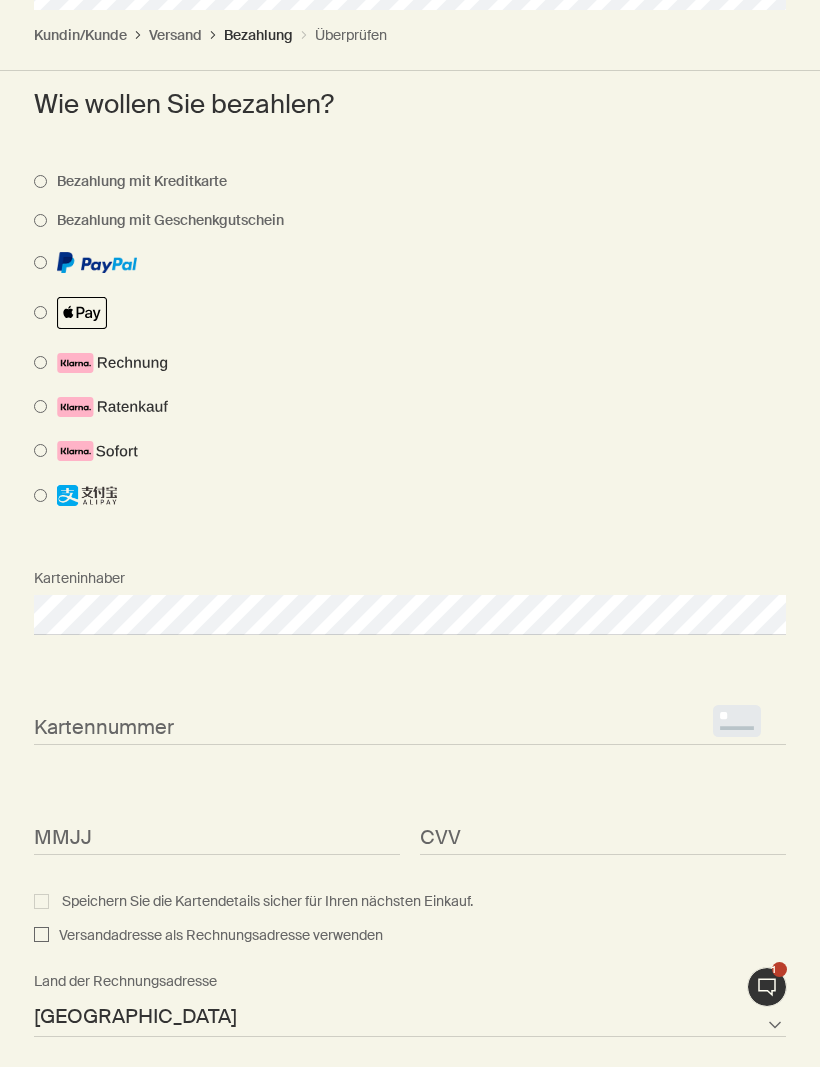 click on "Kartennummer <p>Your browser does not support iframes.</p>" at bounding box center (410, 707) 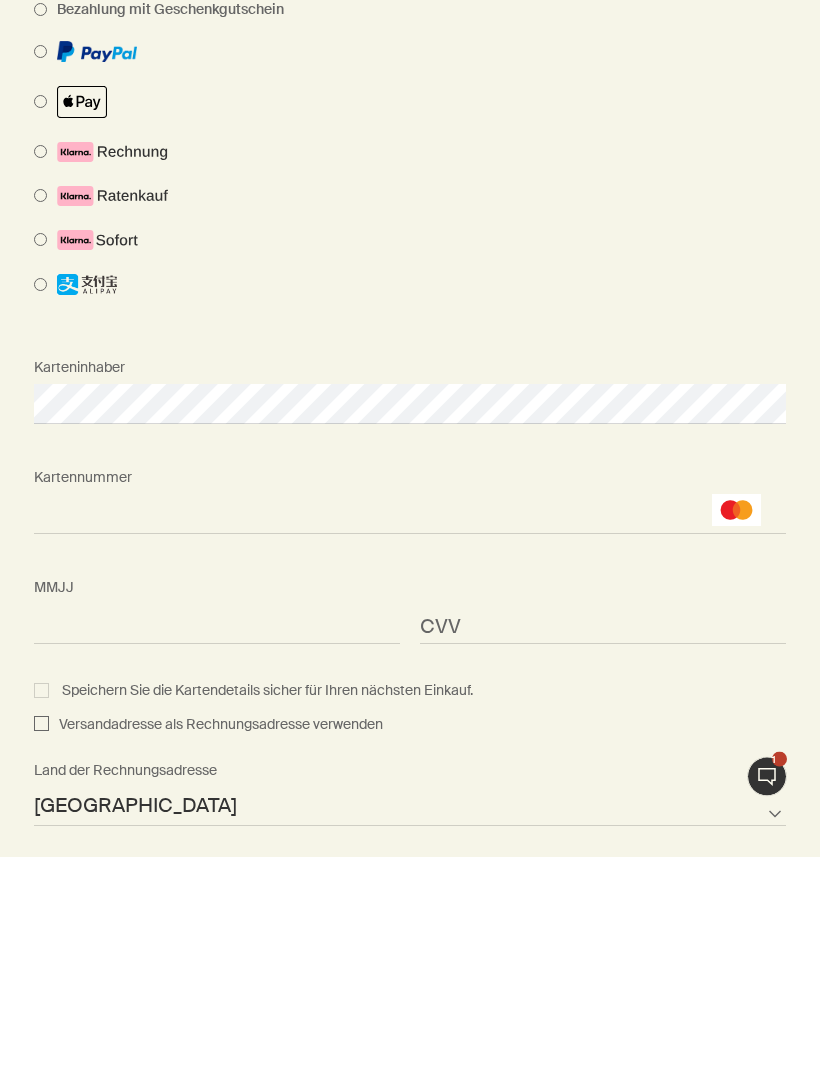 click on "<p>Your browser does not support iframes.</p>" at bounding box center [217, 835] 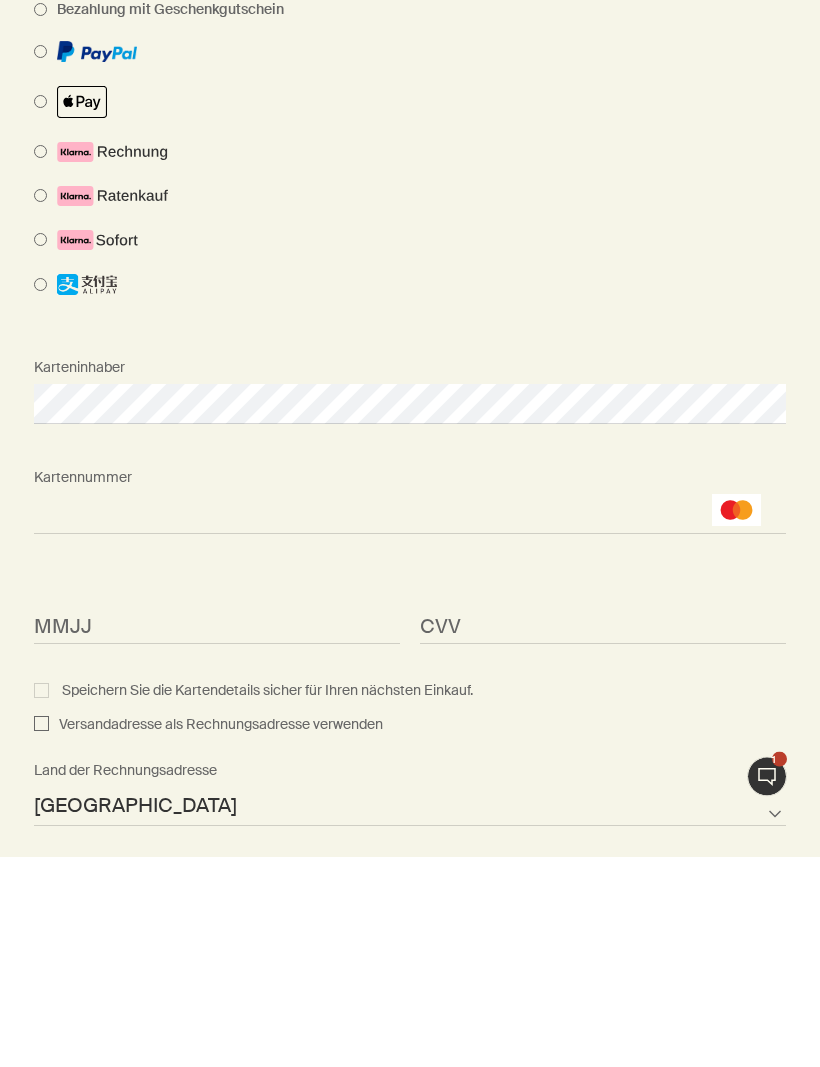 scroll, scrollTop: 1029, scrollLeft: 0, axis: vertical 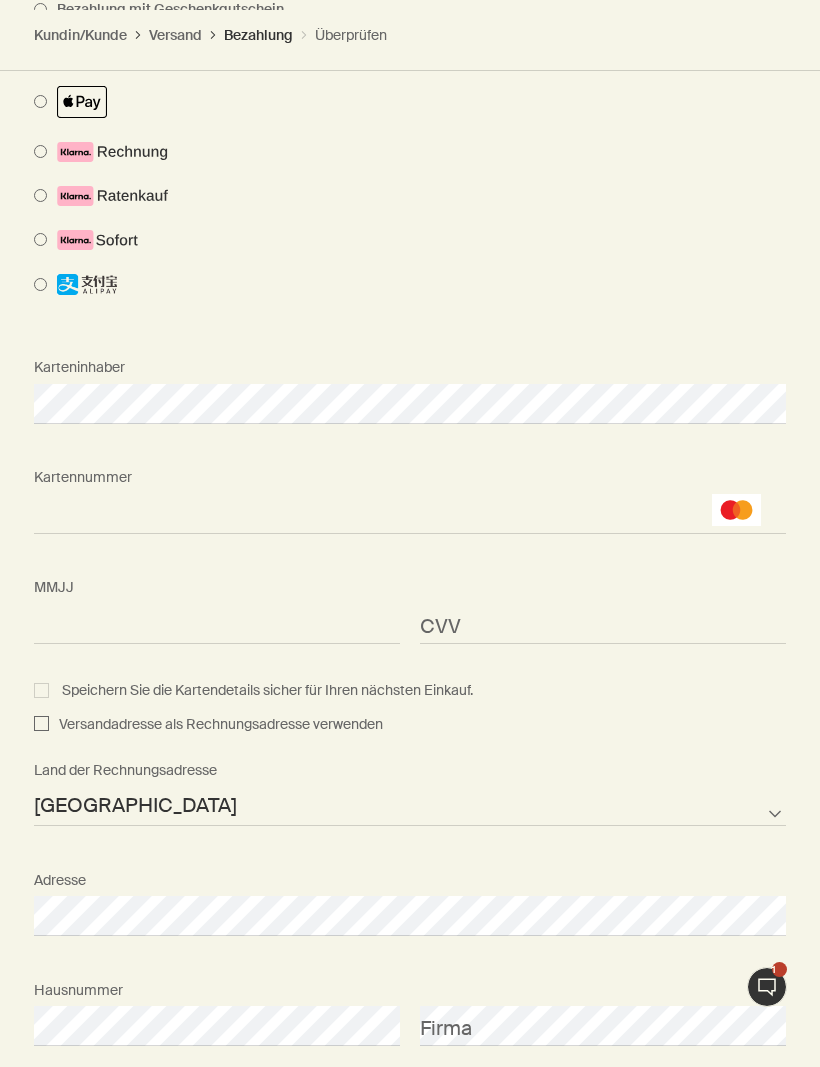 click on "MMJJ <p>Your browser does not support iframes.</p>" at bounding box center [217, 606] 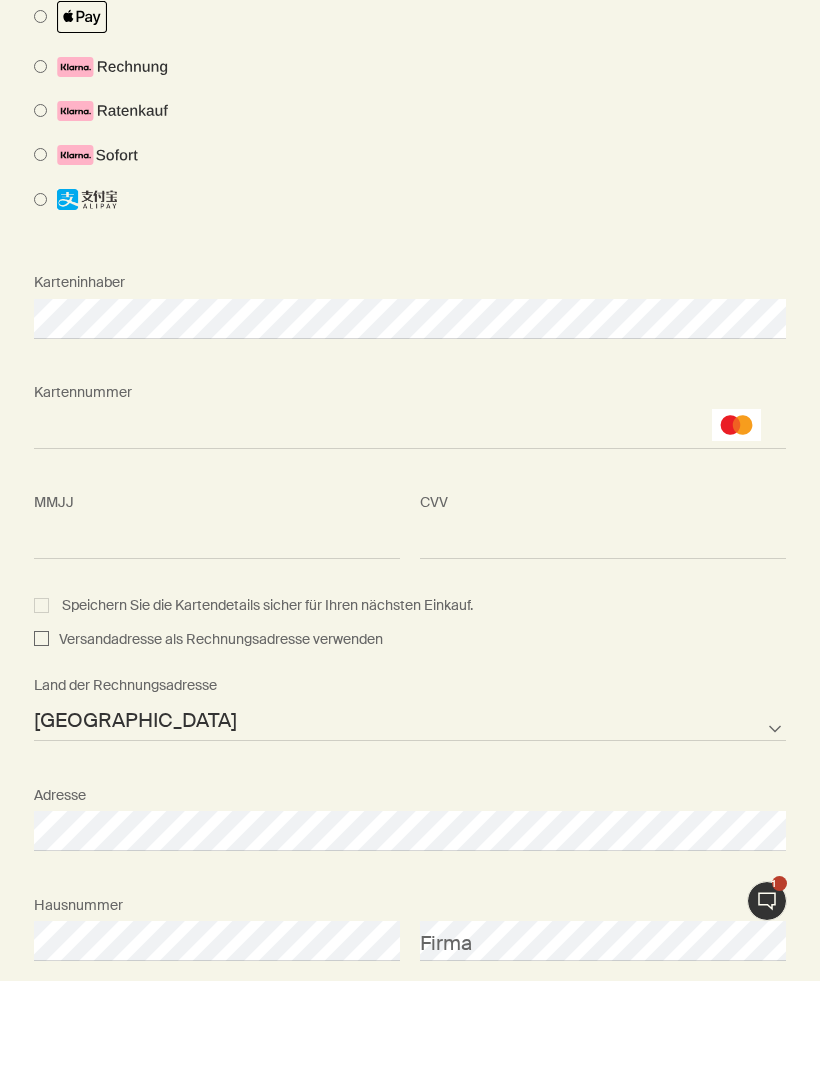 click on "Versandadresse als Rechnungsadresse verwenden" at bounding box center (41, 726) 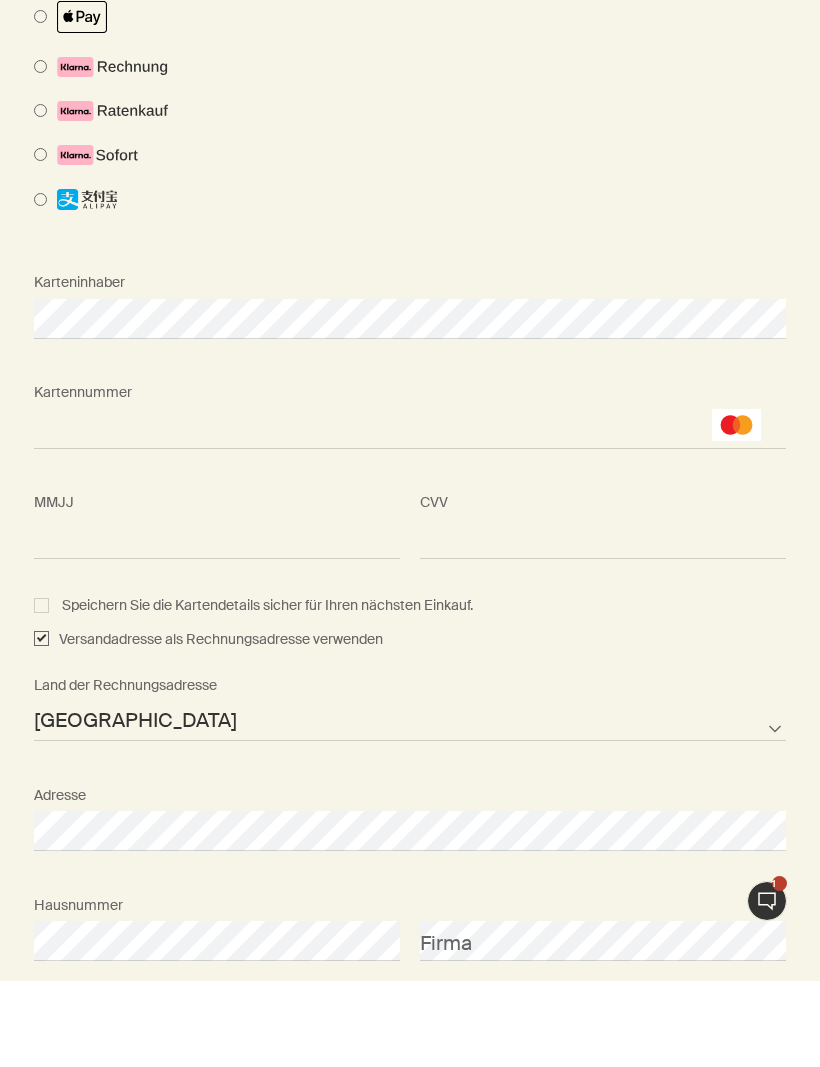 checkbox on "true" 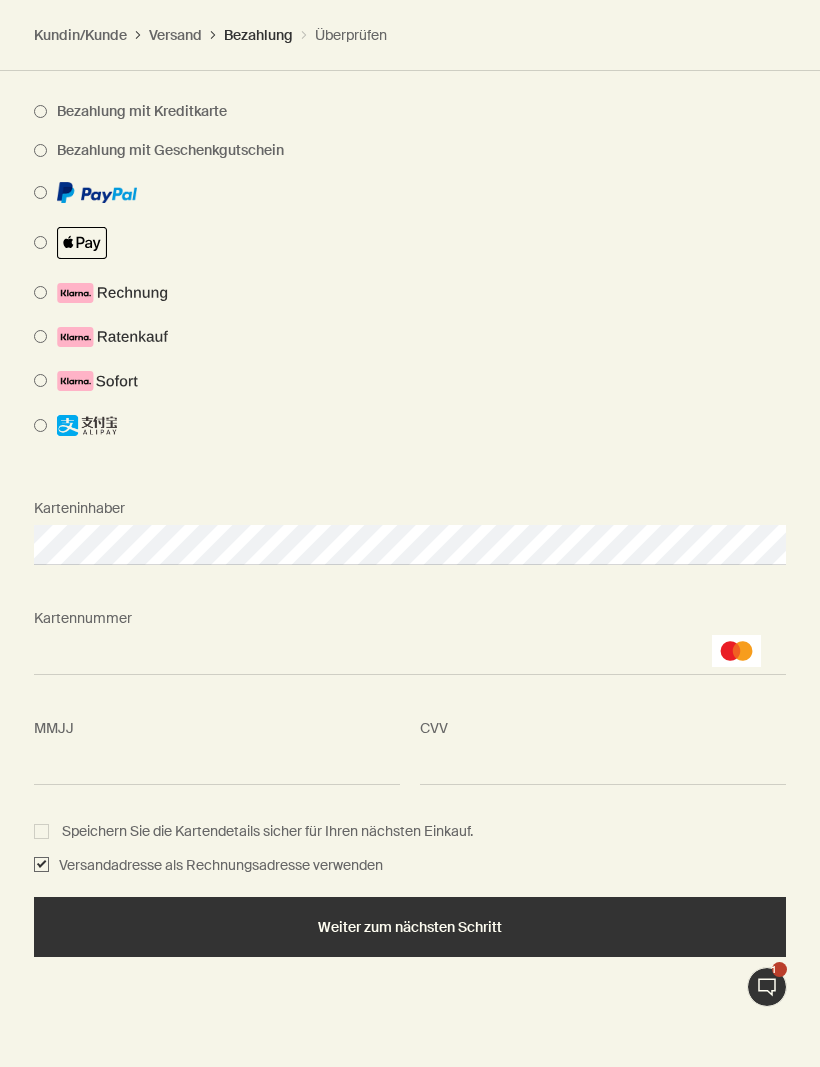 click on "Speichern Sie die Kartendetails sicher für Ihren nächsten Einkauf." at bounding box center [253, 831] 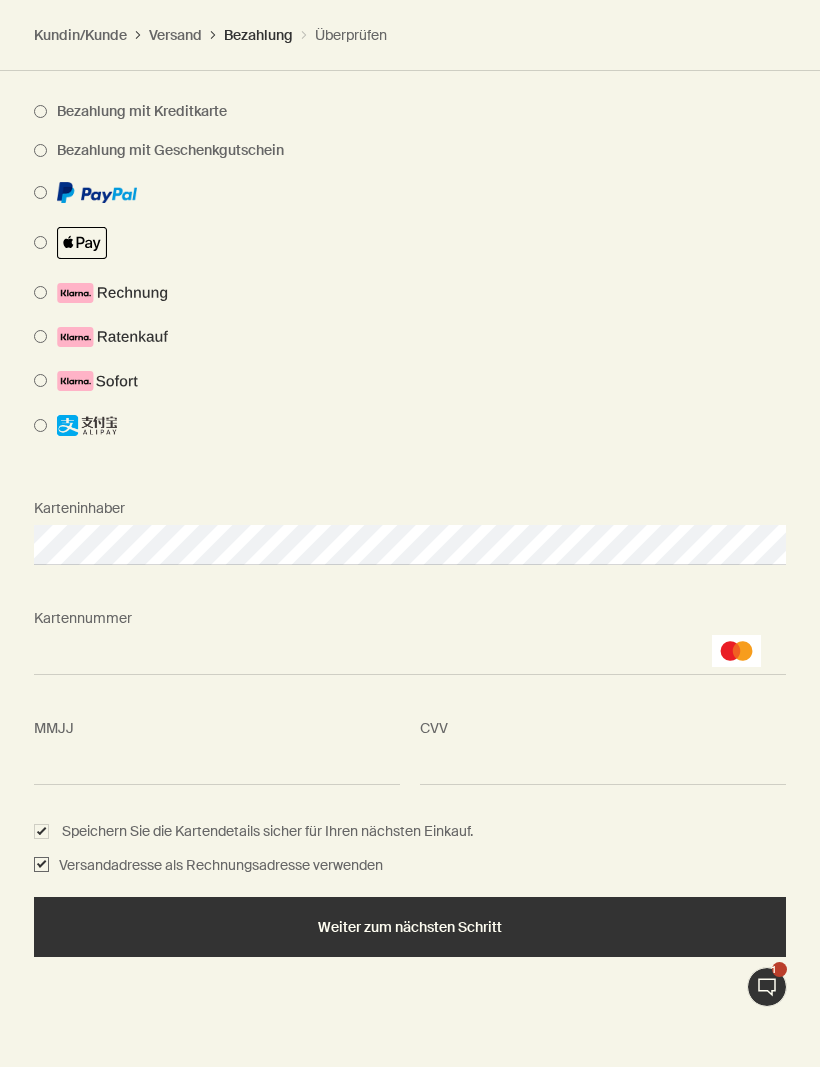 click on "Weiter zum nächsten Schritt" at bounding box center [410, 927] 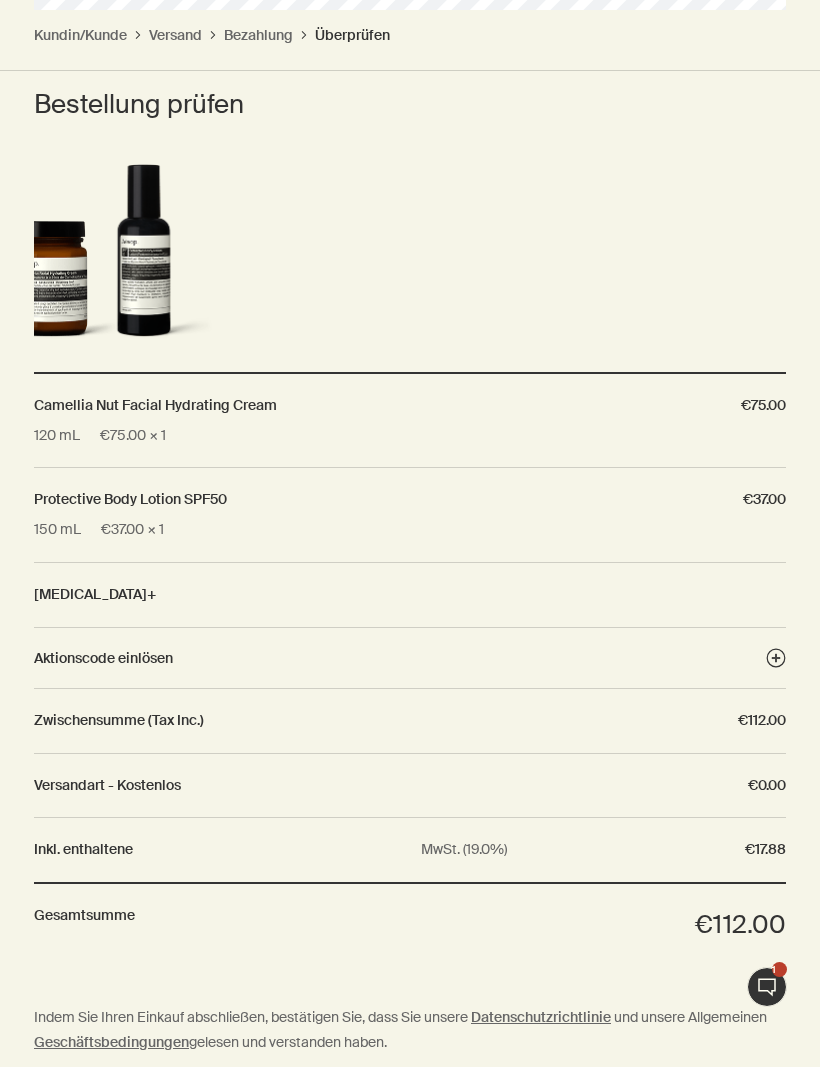 scroll, scrollTop: 913, scrollLeft: 0, axis: vertical 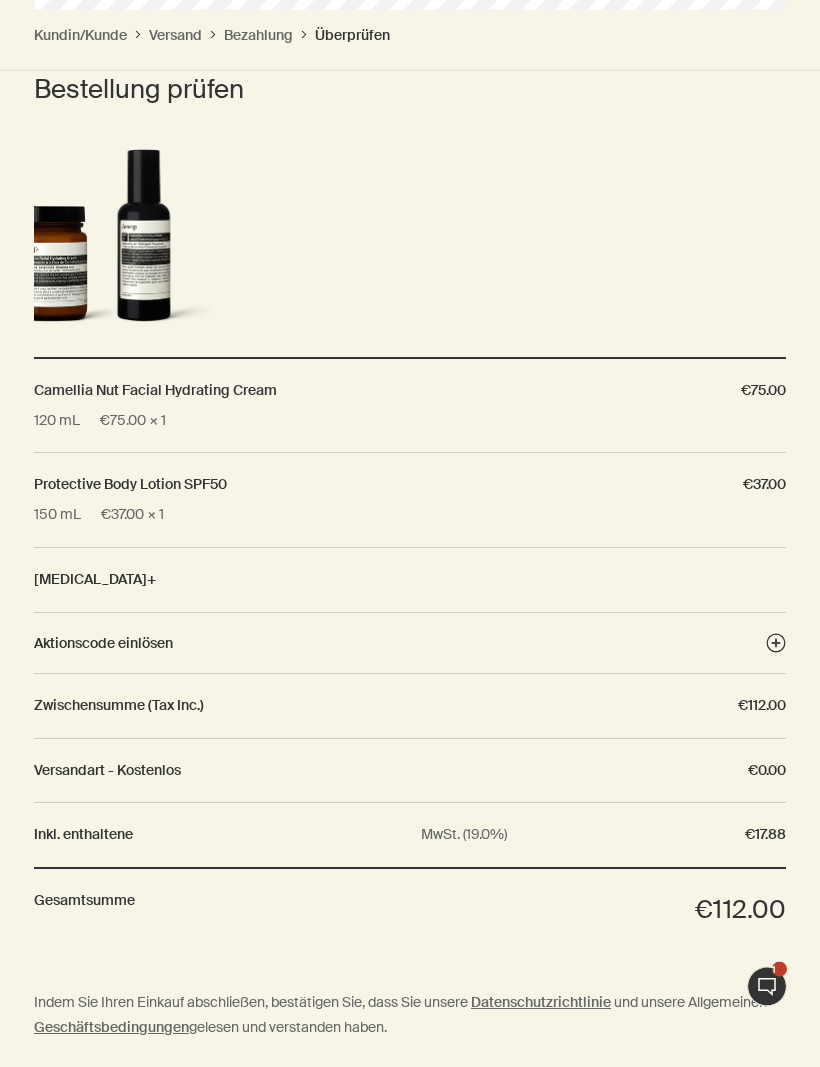click on "Bestätigen Sie den Kauf" at bounding box center [410, 1101] 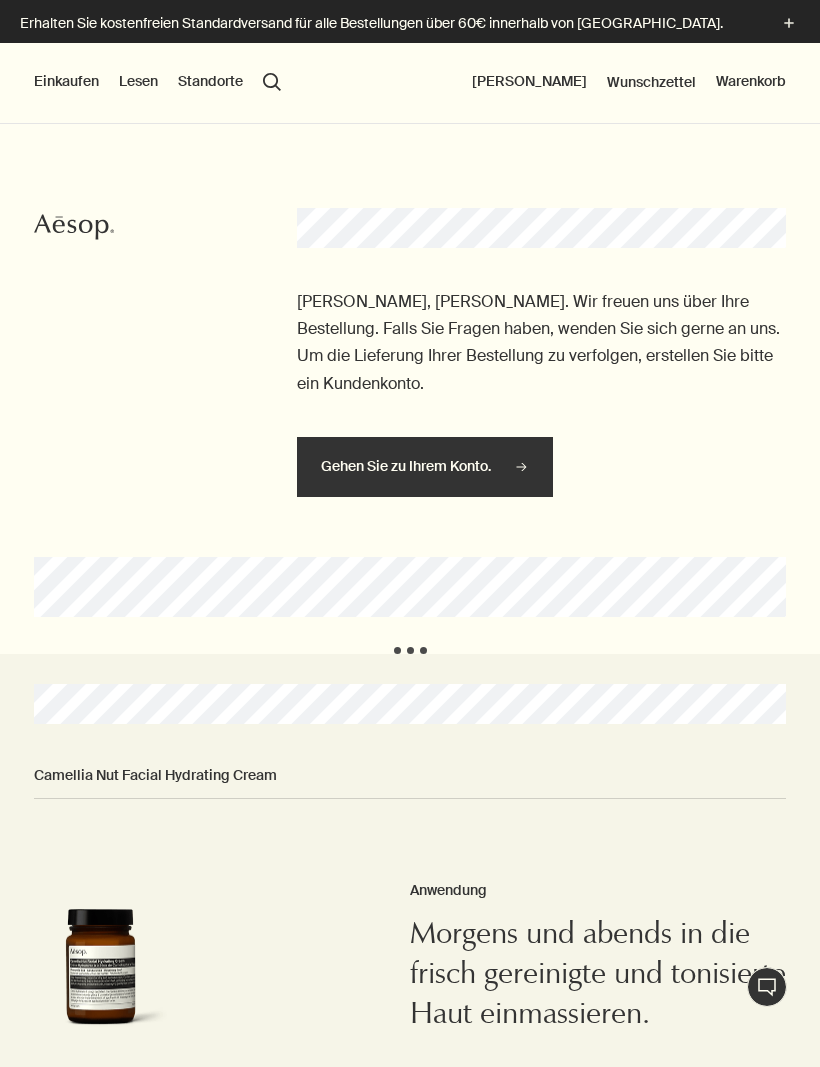 scroll, scrollTop: 0, scrollLeft: 0, axis: both 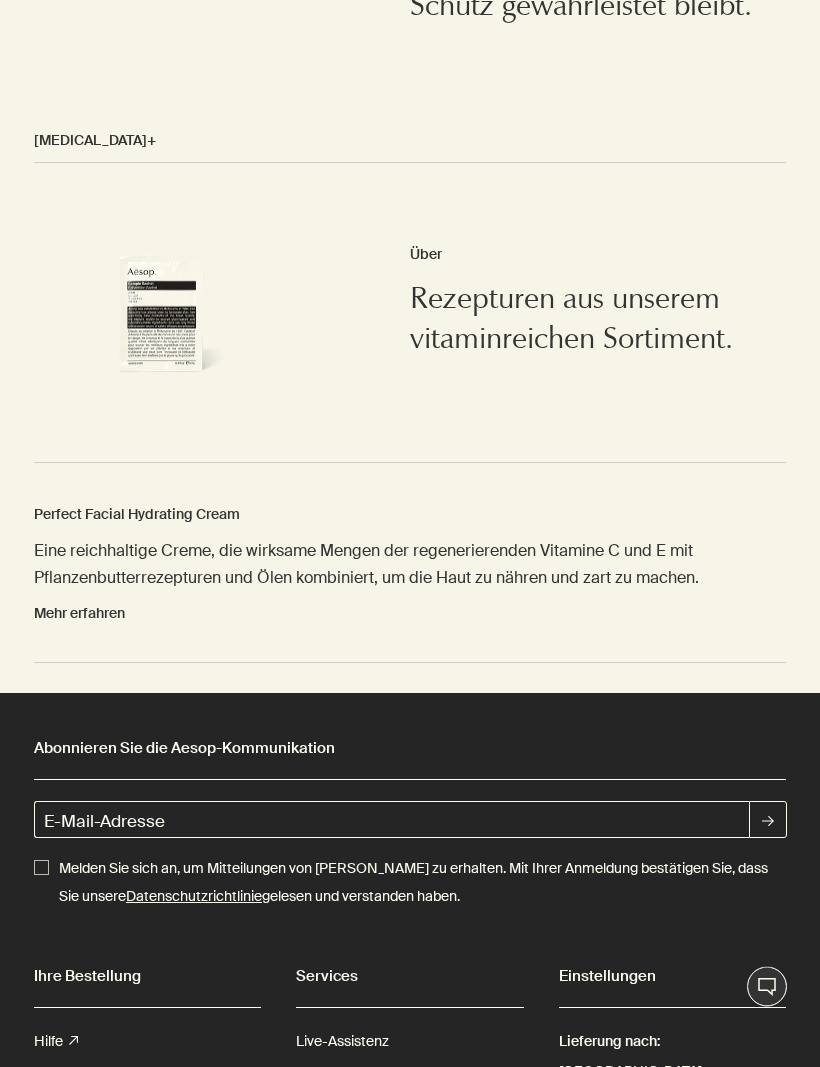 click on "Mehr erfahren" at bounding box center (79, 614) 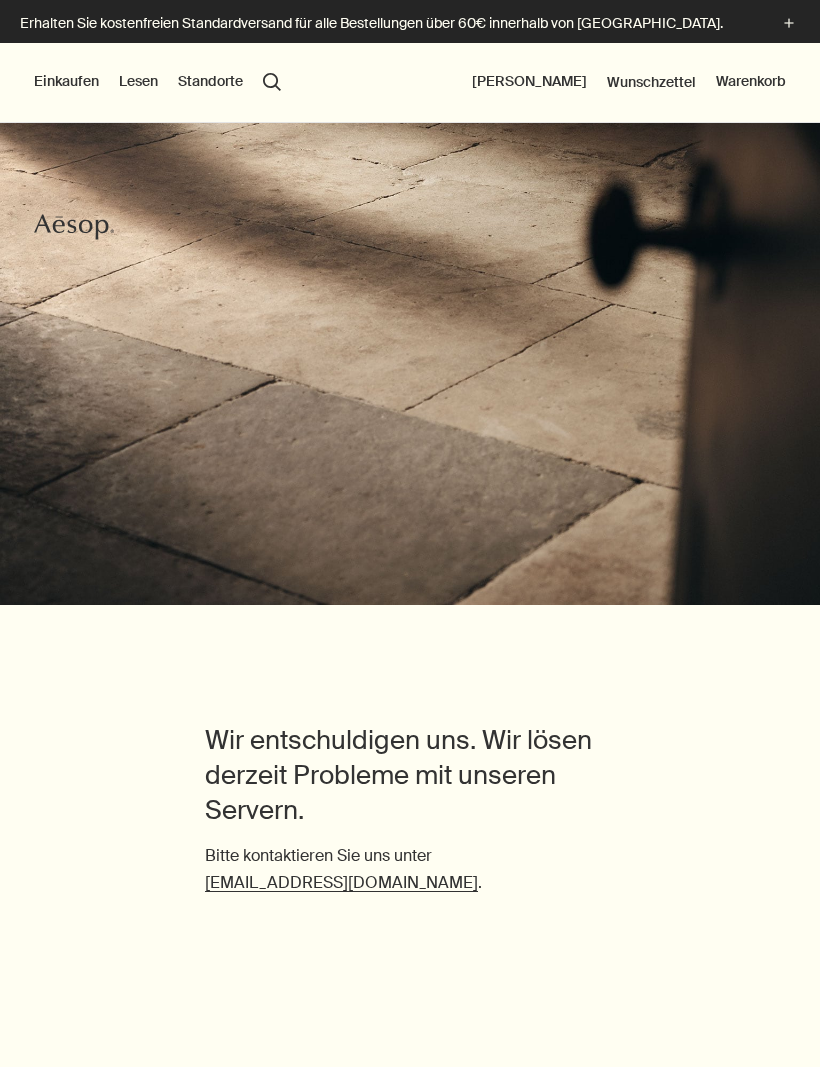 scroll, scrollTop: 0, scrollLeft: 0, axis: both 